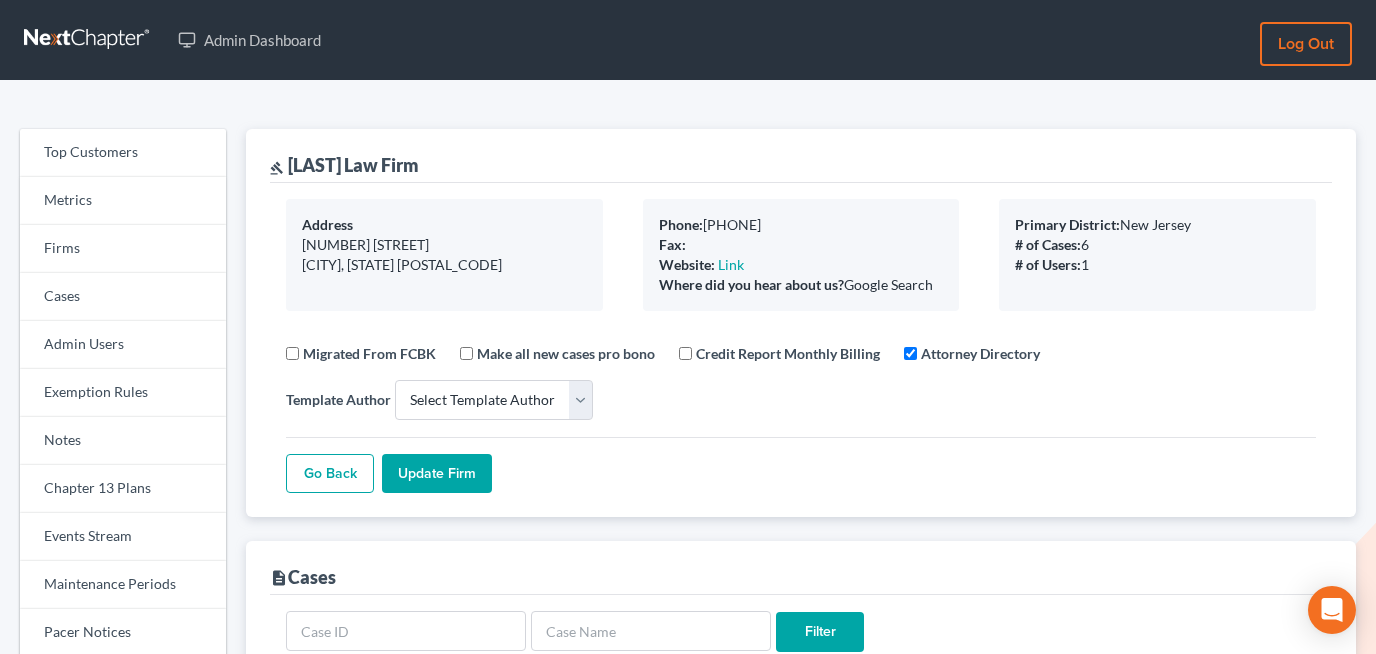 select 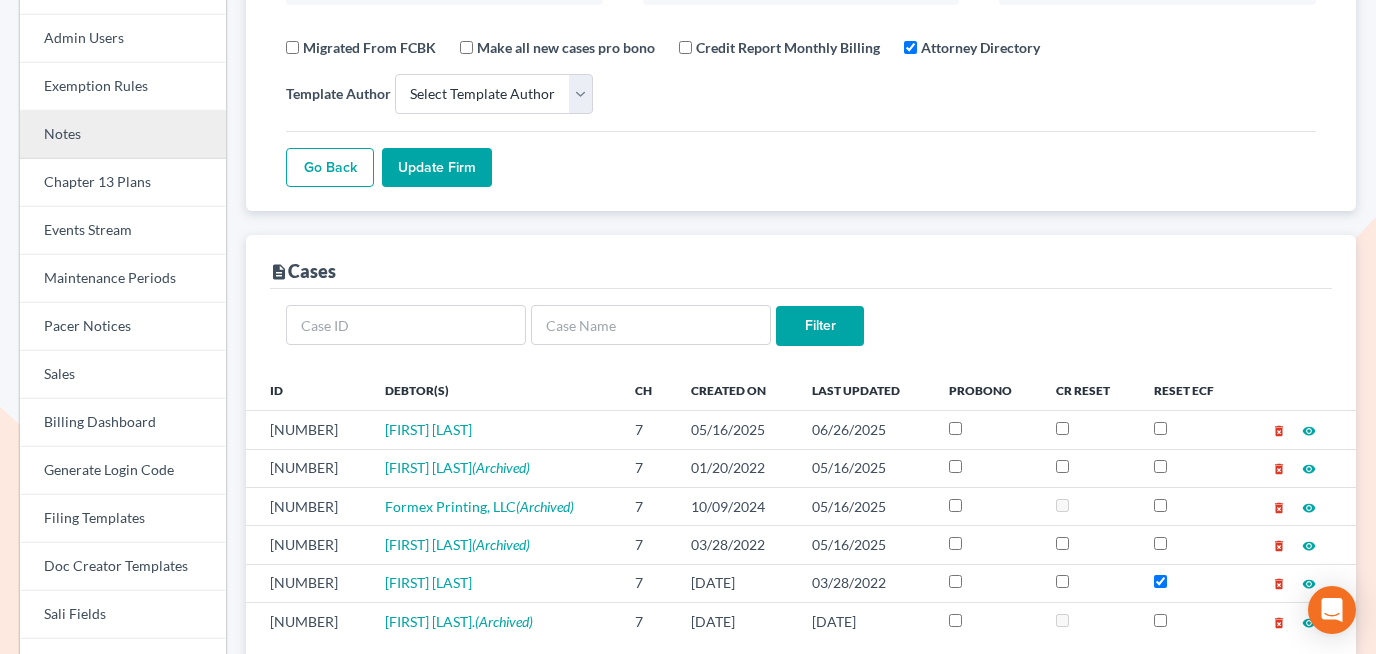scroll, scrollTop: 444, scrollLeft: 0, axis: vertical 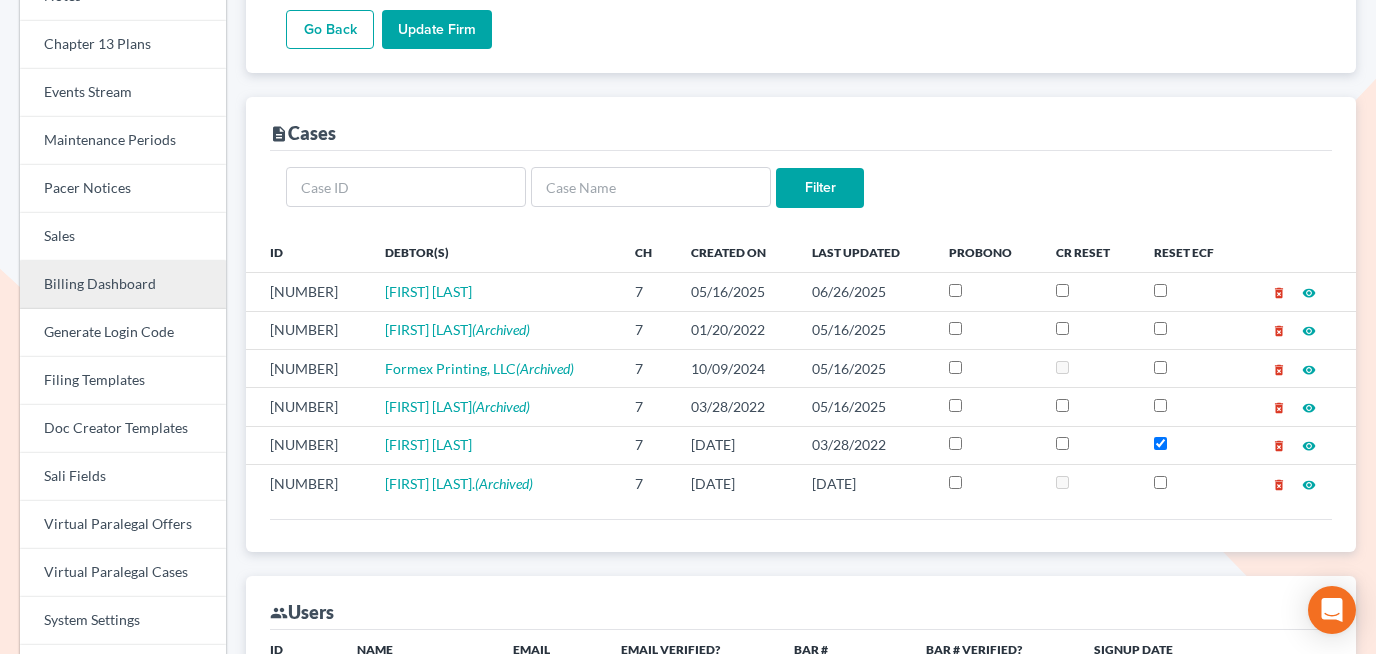 click on "Billing Dashboard" at bounding box center (123, 285) 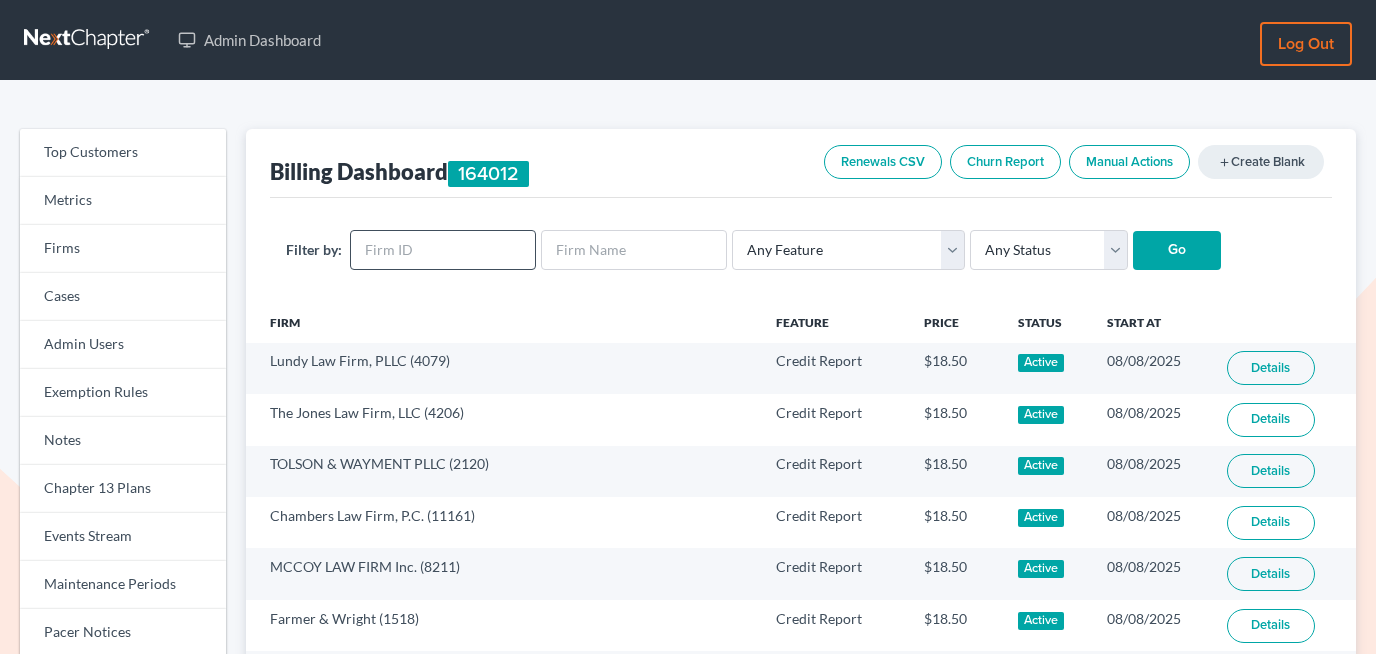 scroll, scrollTop: 0, scrollLeft: 0, axis: both 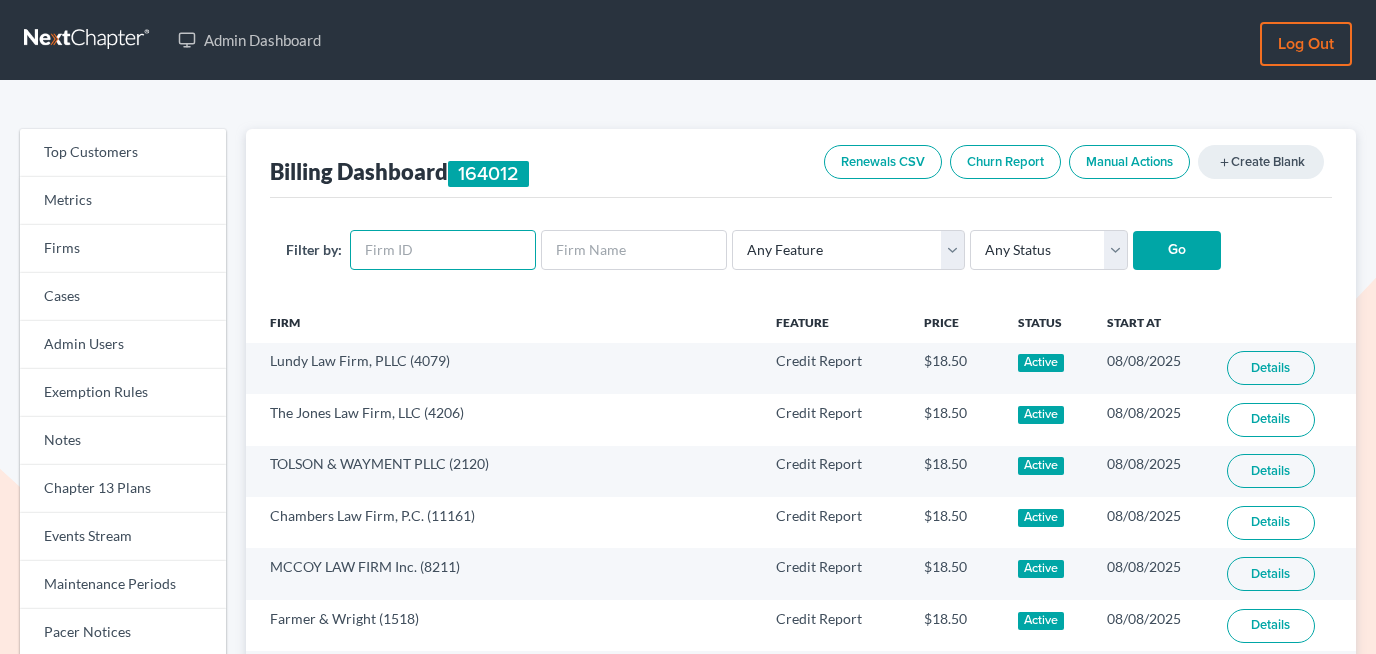 click at bounding box center (443, 250) 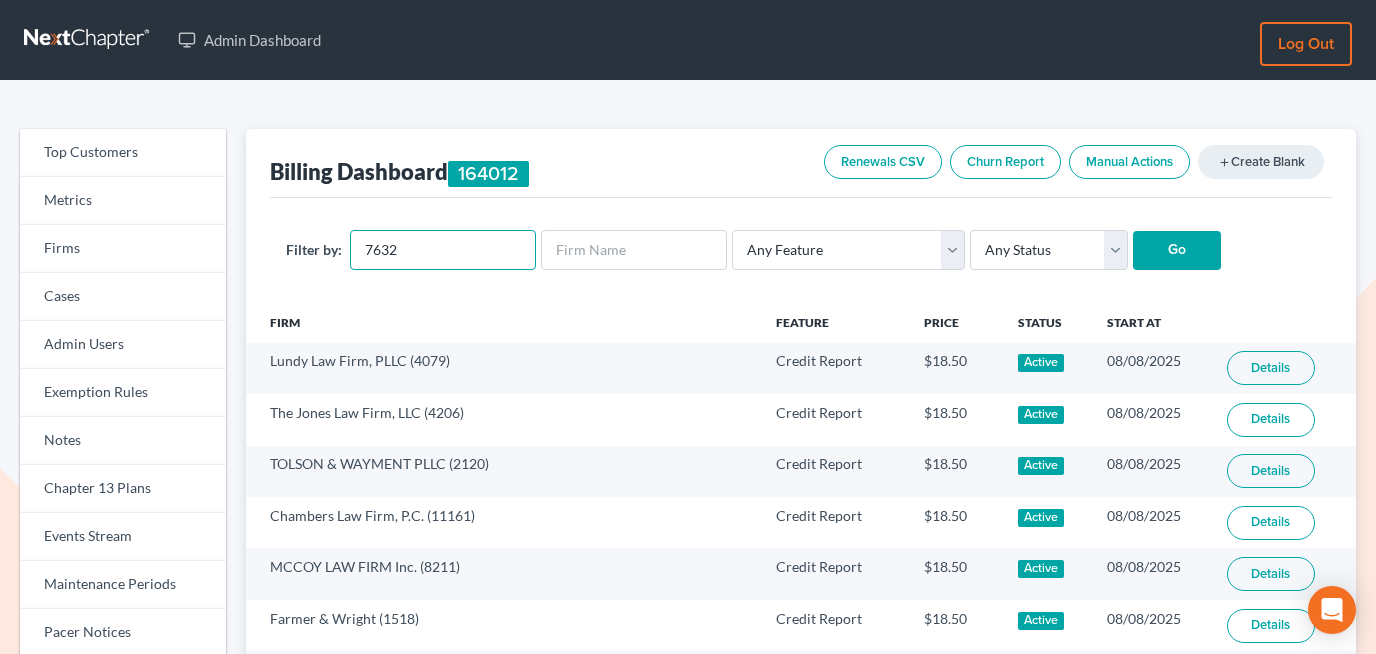 type on "7632" 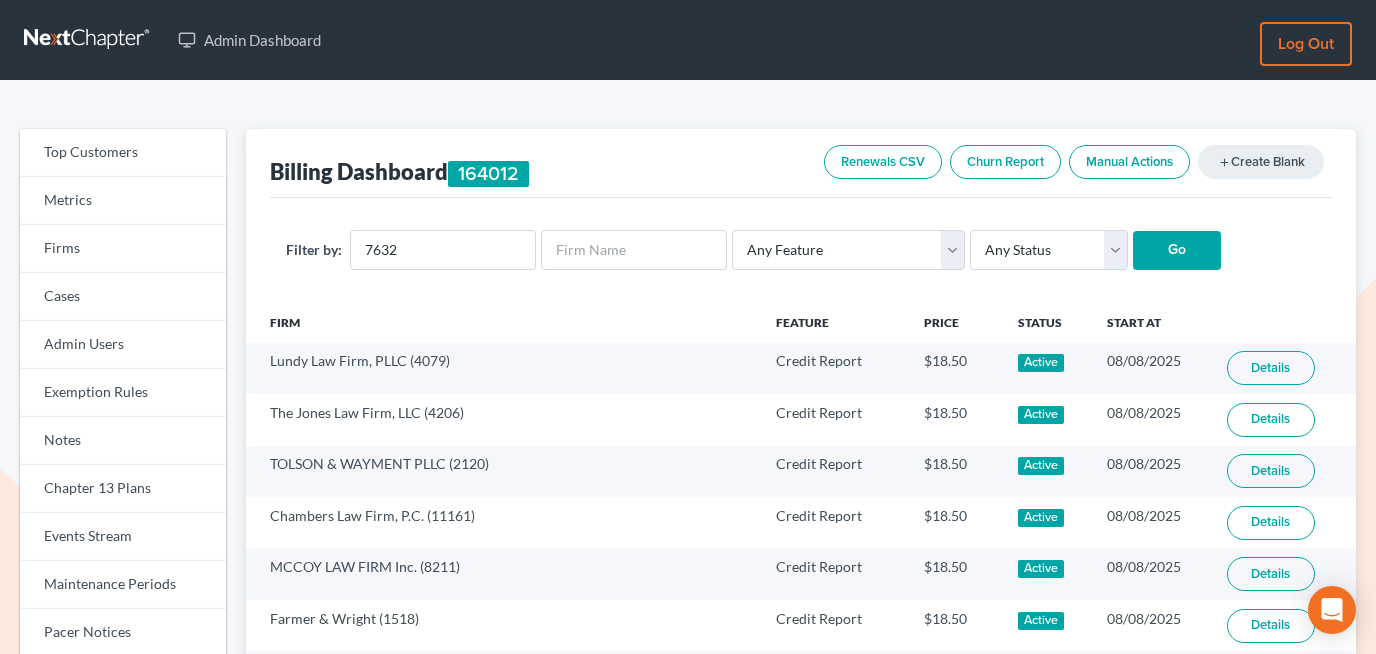 click on "Go" at bounding box center [1177, 251] 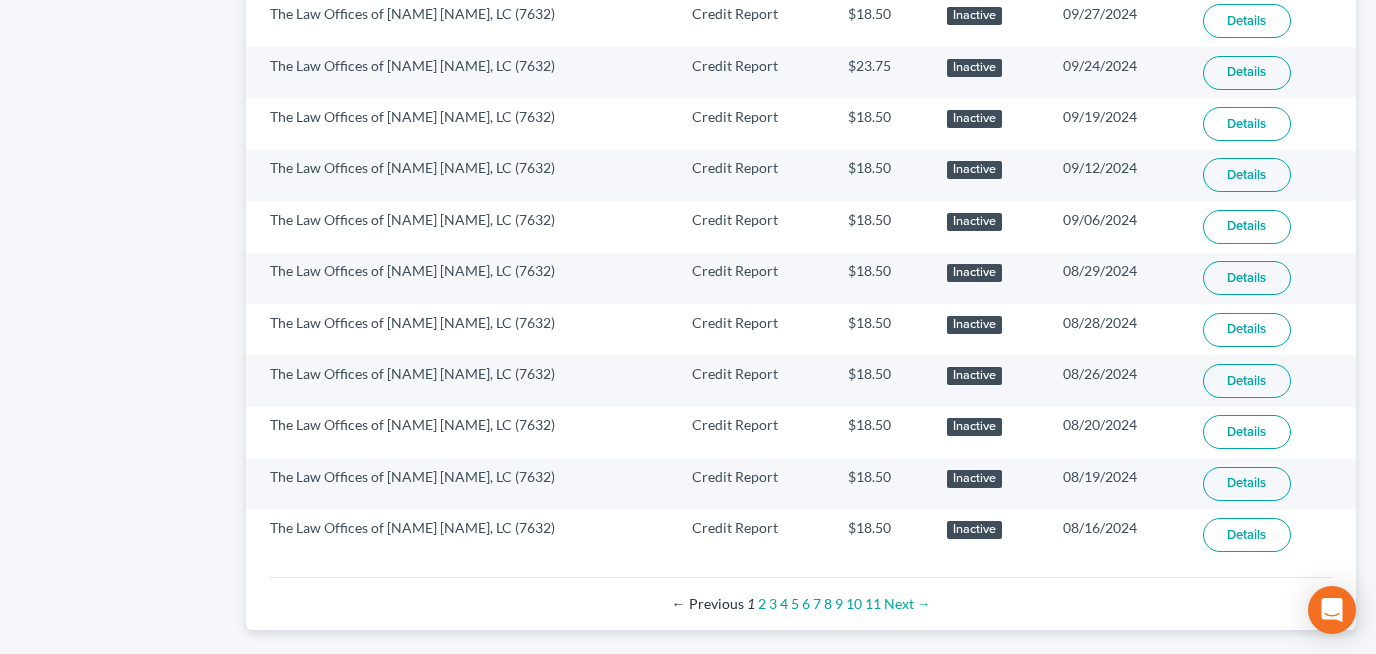 scroll, scrollTop: 1385, scrollLeft: 0, axis: vertical 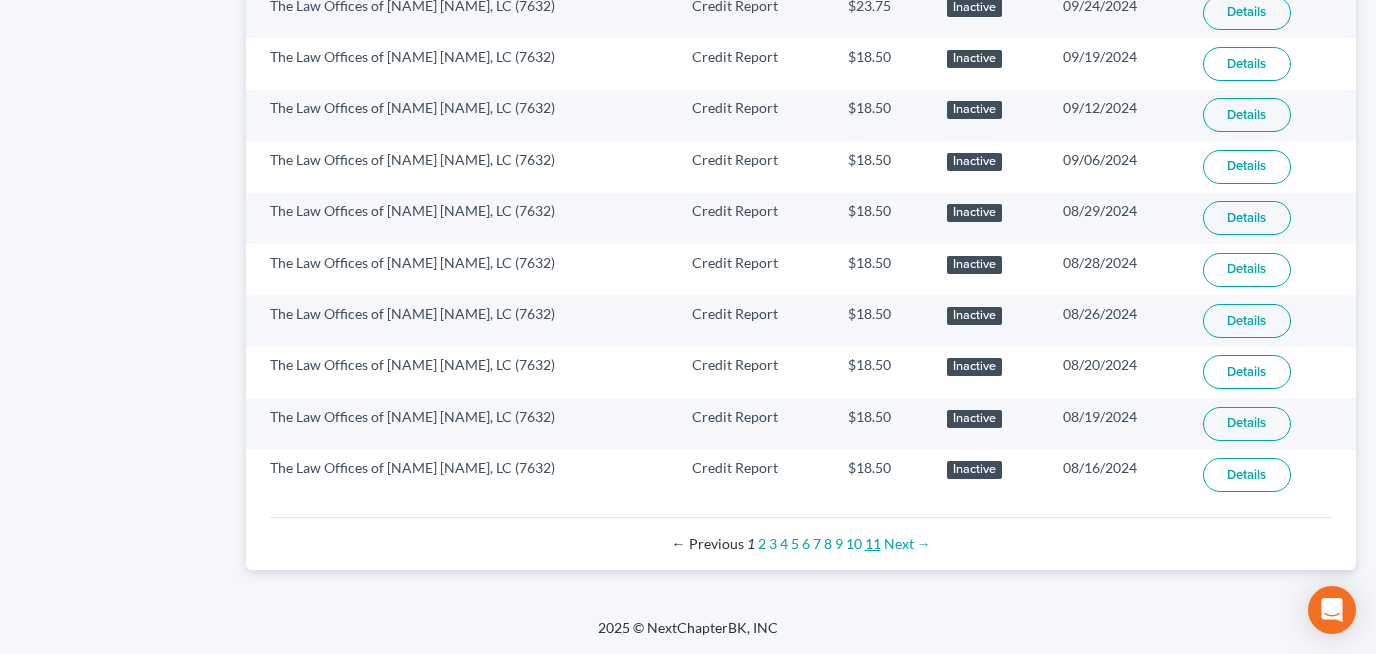 click on "11" at bounding box center (873, 543) 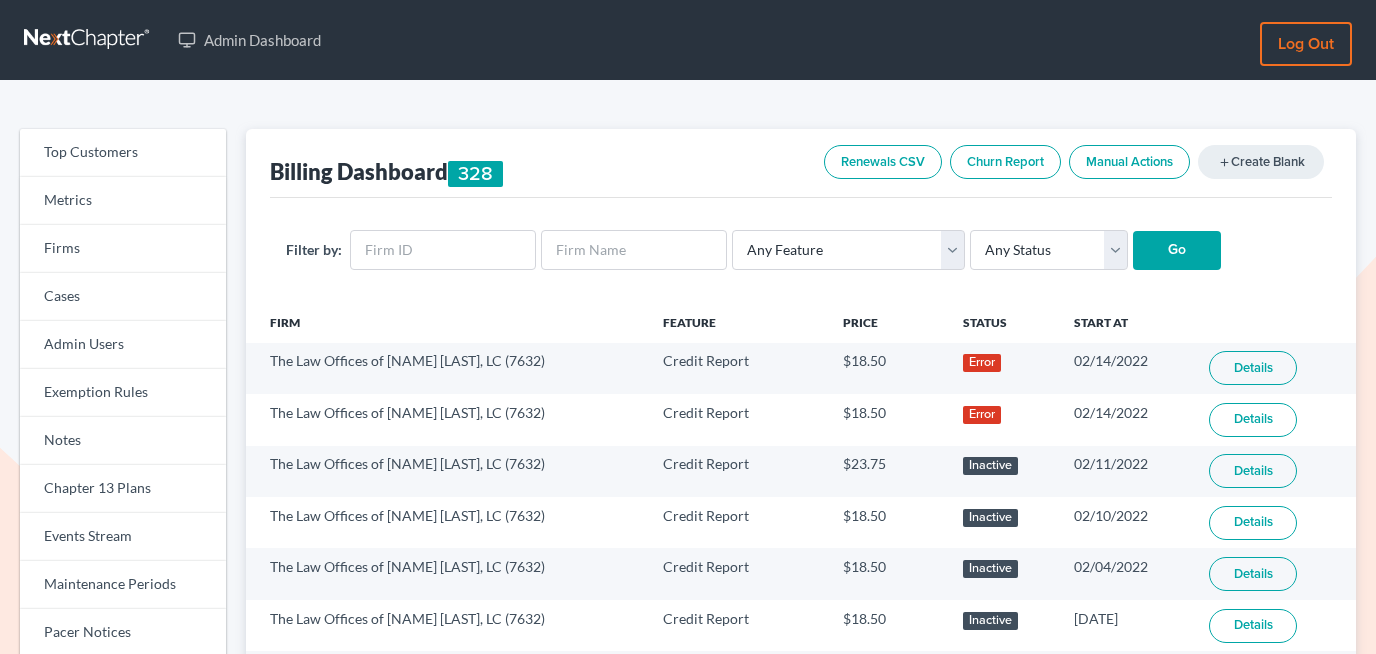 scroll, scrollTop: 0, scrollLeft: 0, axis: both 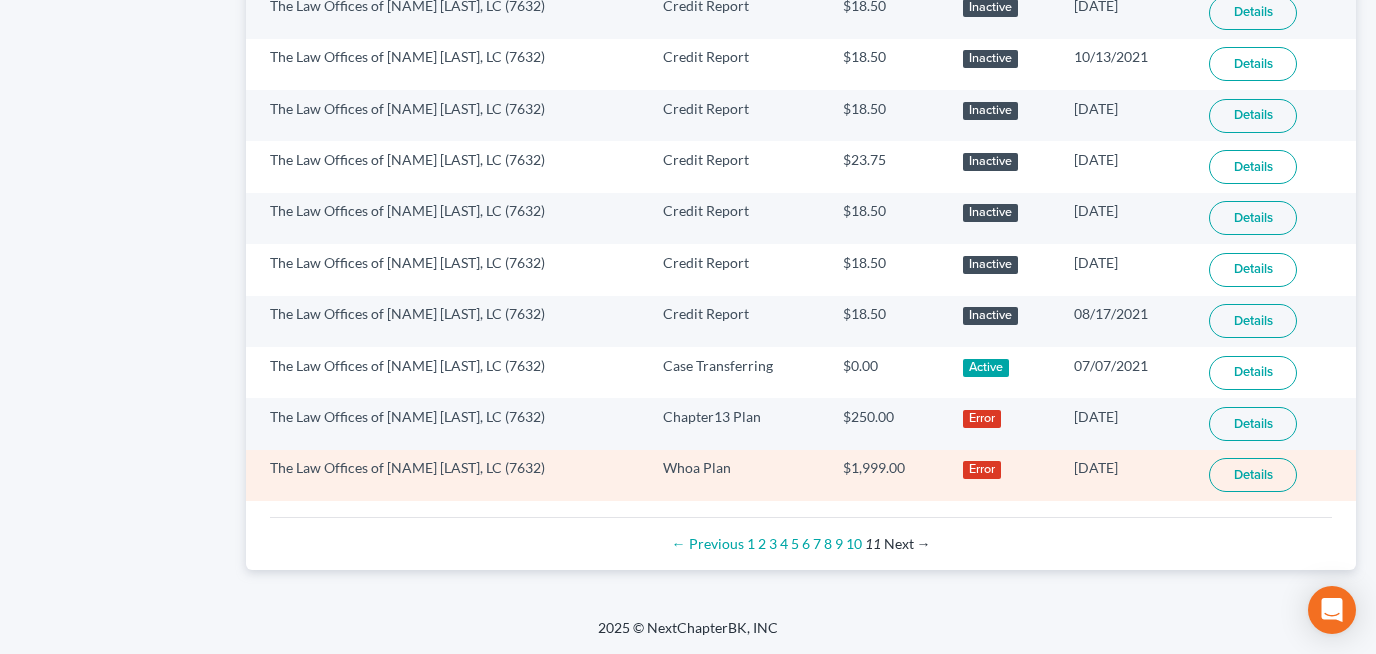 click on "Details" at bounding box center (1253, 475) 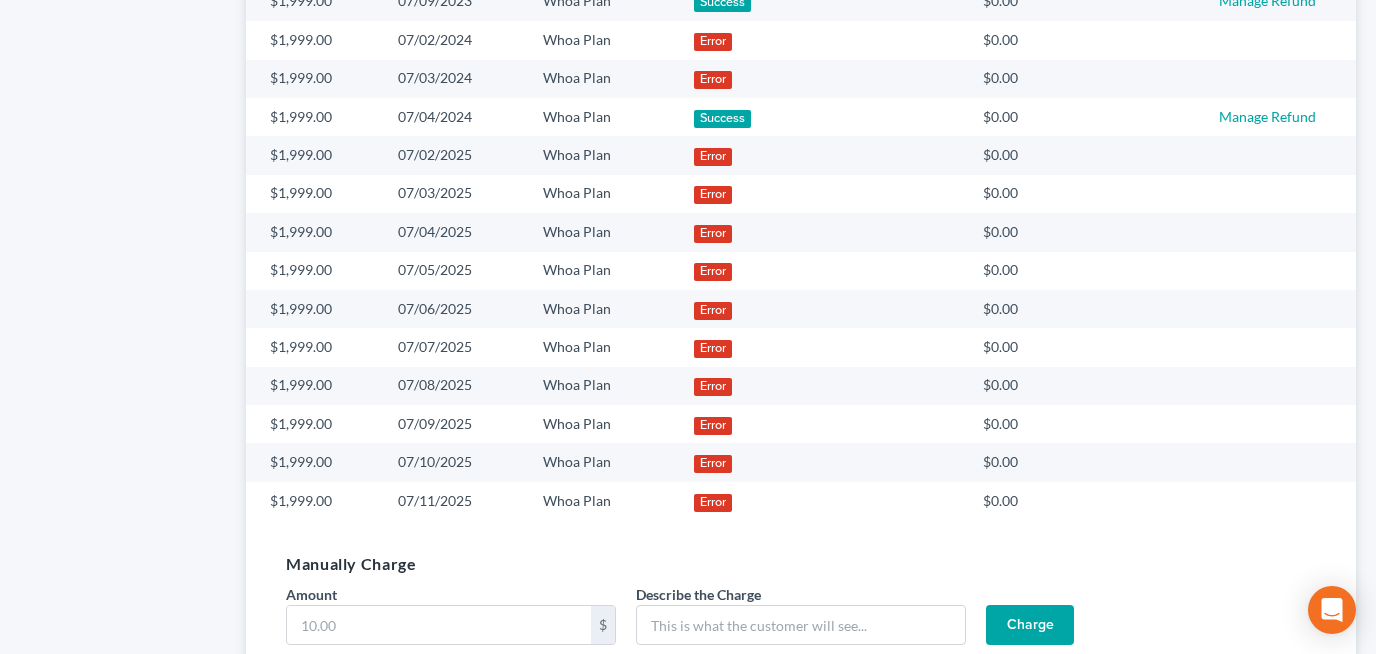 scroll, scrollTop: 1602, scrollLeft: 0, axis: vertical 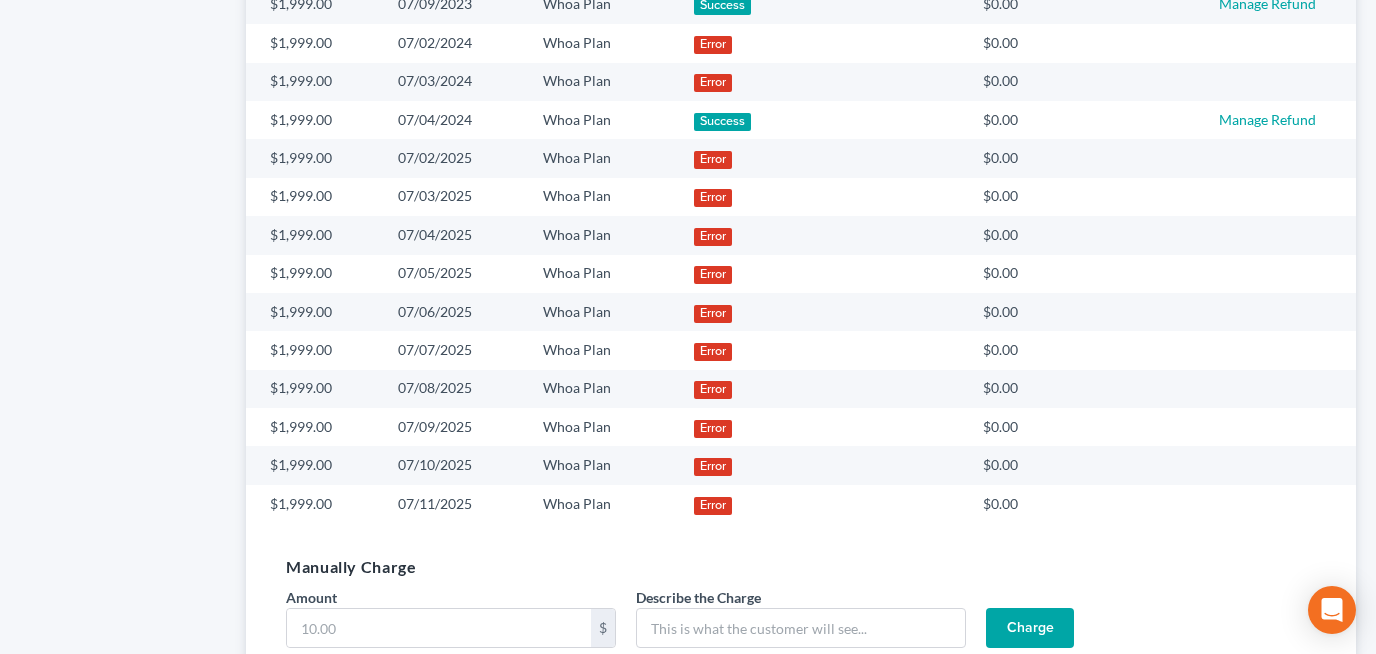 click on "07/11/2025" at bounding box center [454, 504] 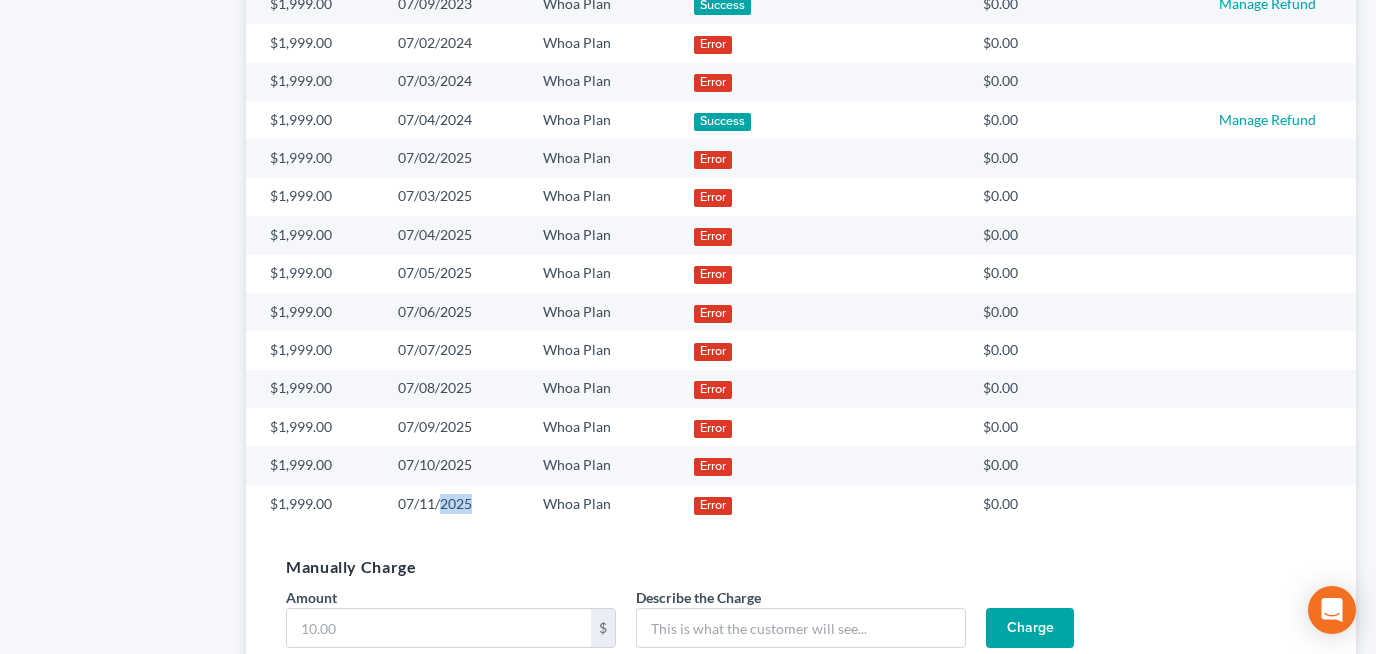 click on "07/11/2025" at bounding box center [454, 504] 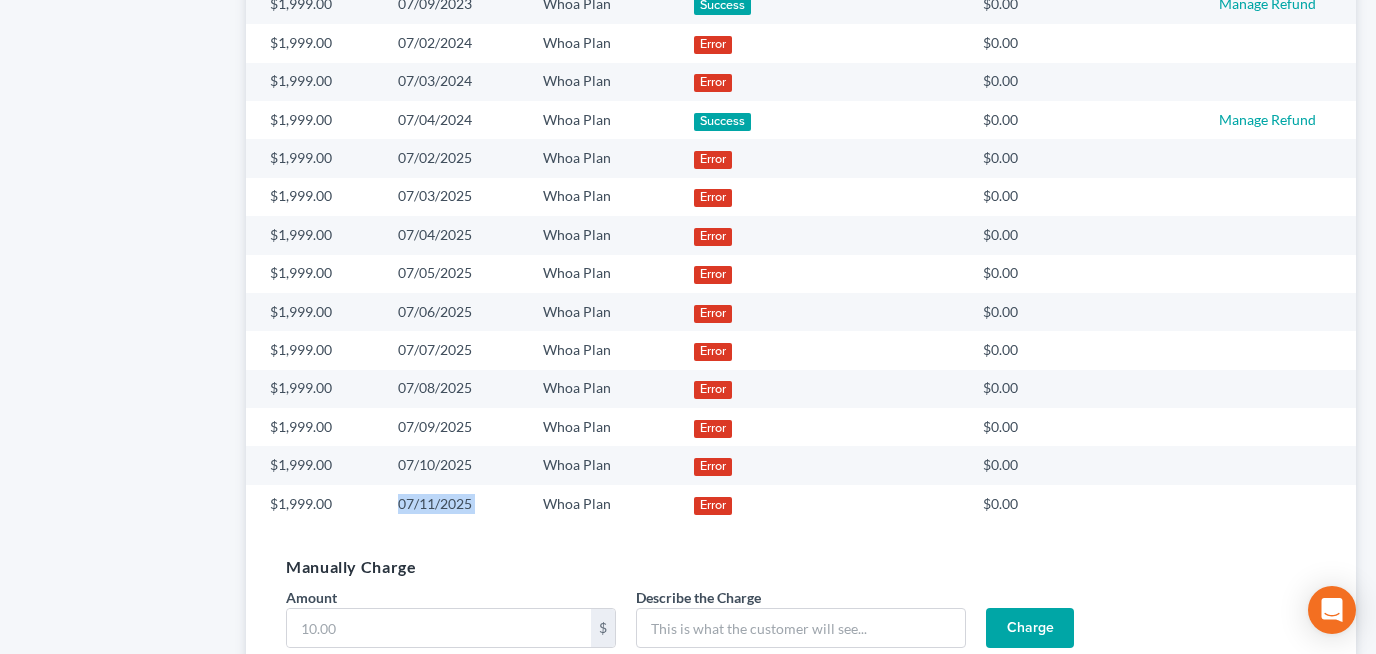 click on "07/11/2025" at bounding box center [454, 504] 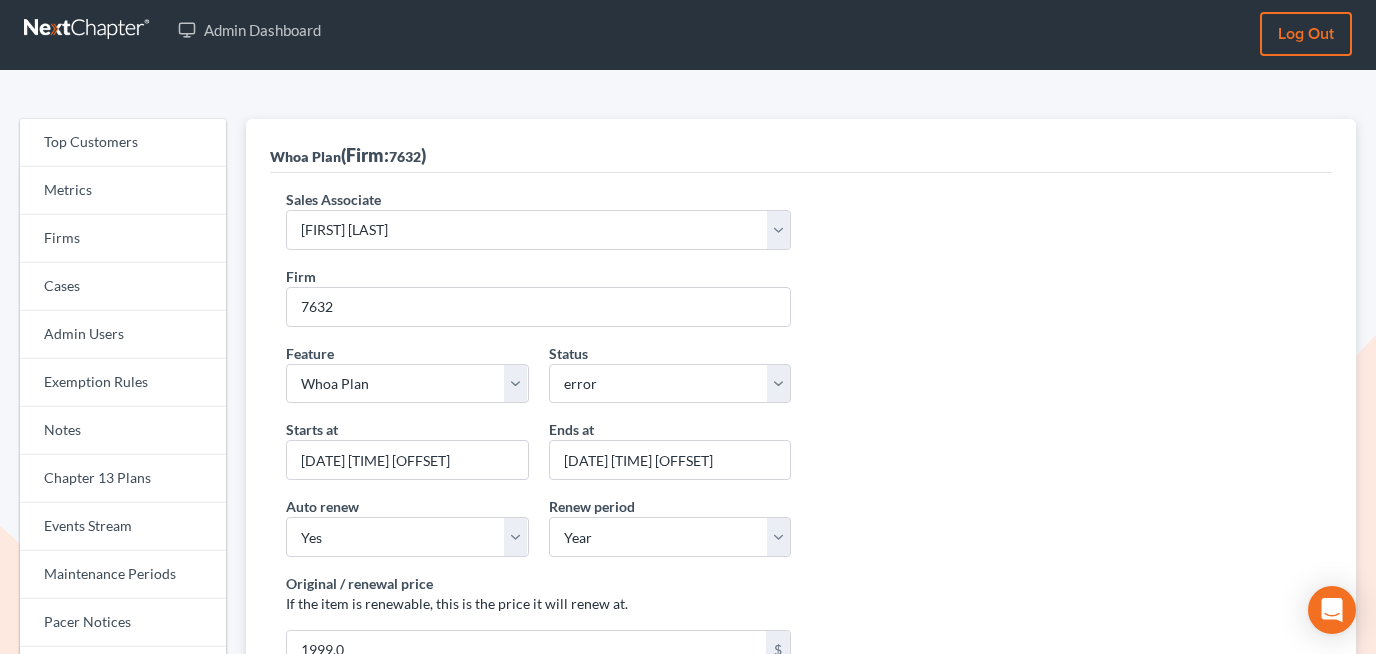 scroll, scrollTop: 0, scrollLeft: 0, axis: both 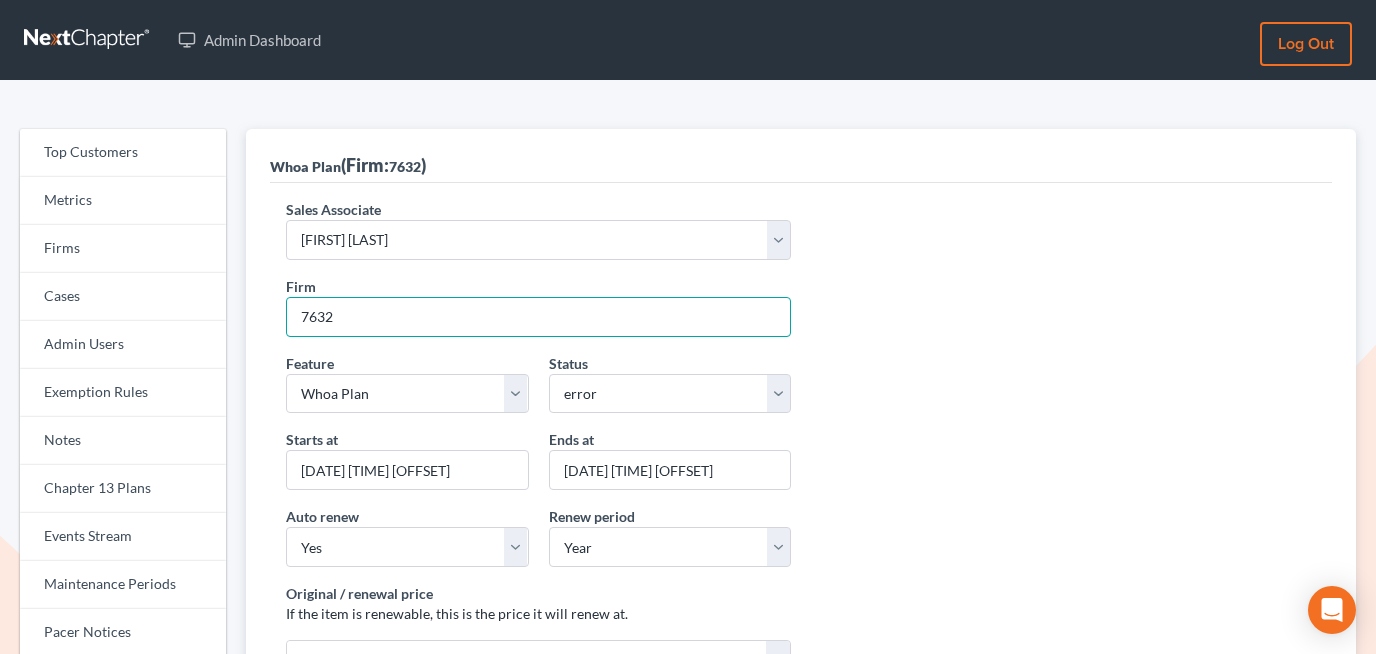 click on "7632" at bounding box center (538, 317) 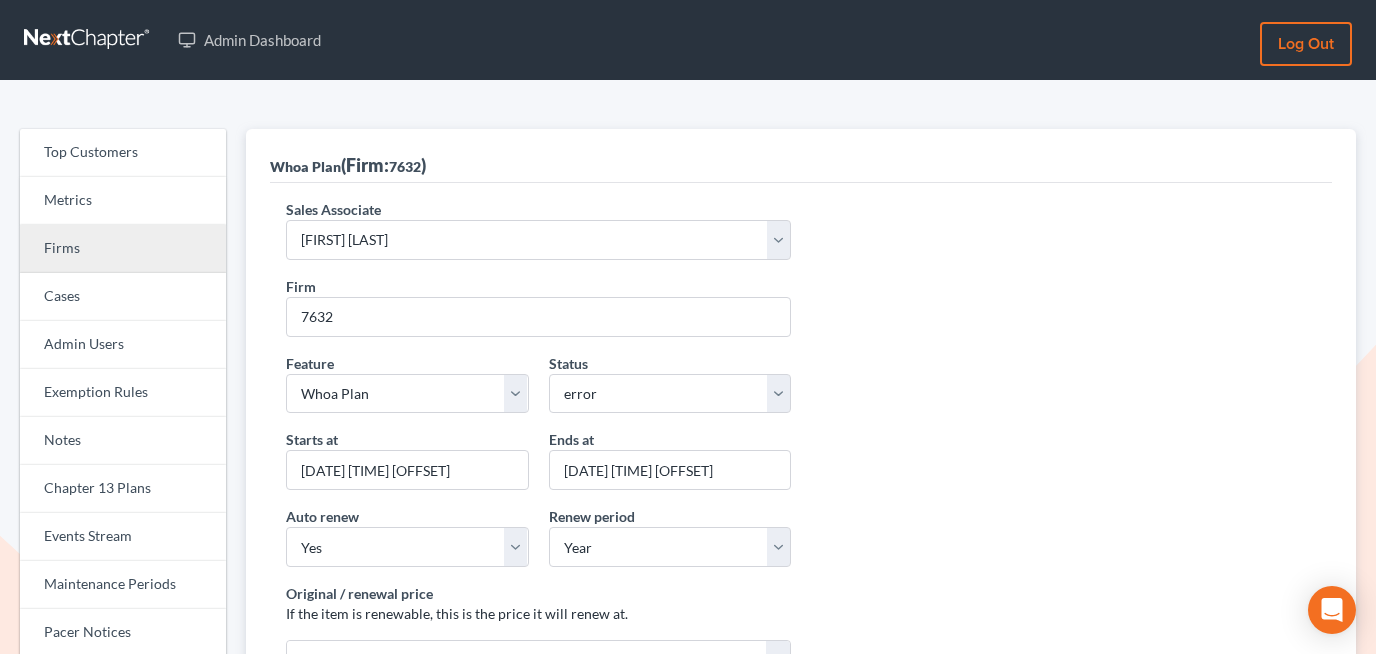 click on "Firms" at bounding box center [123, 249] 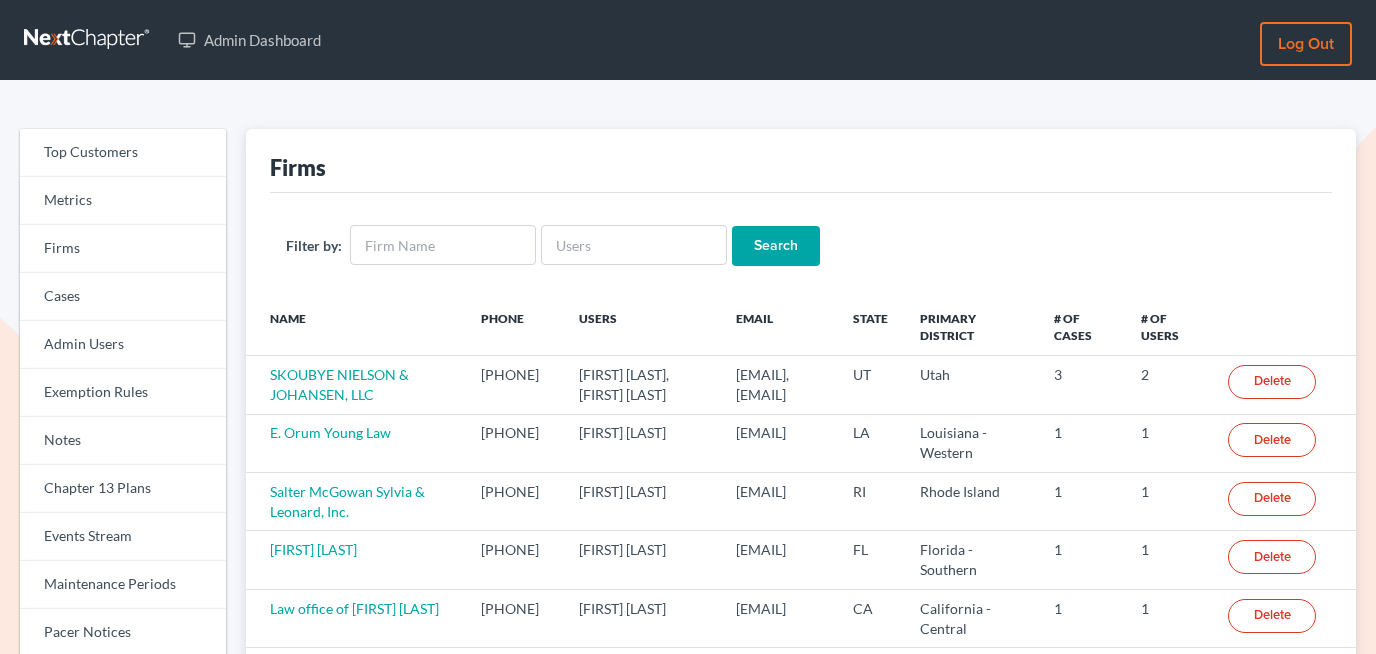 scroll, scrollTop: 0, scrollLeft: 0, axis: both 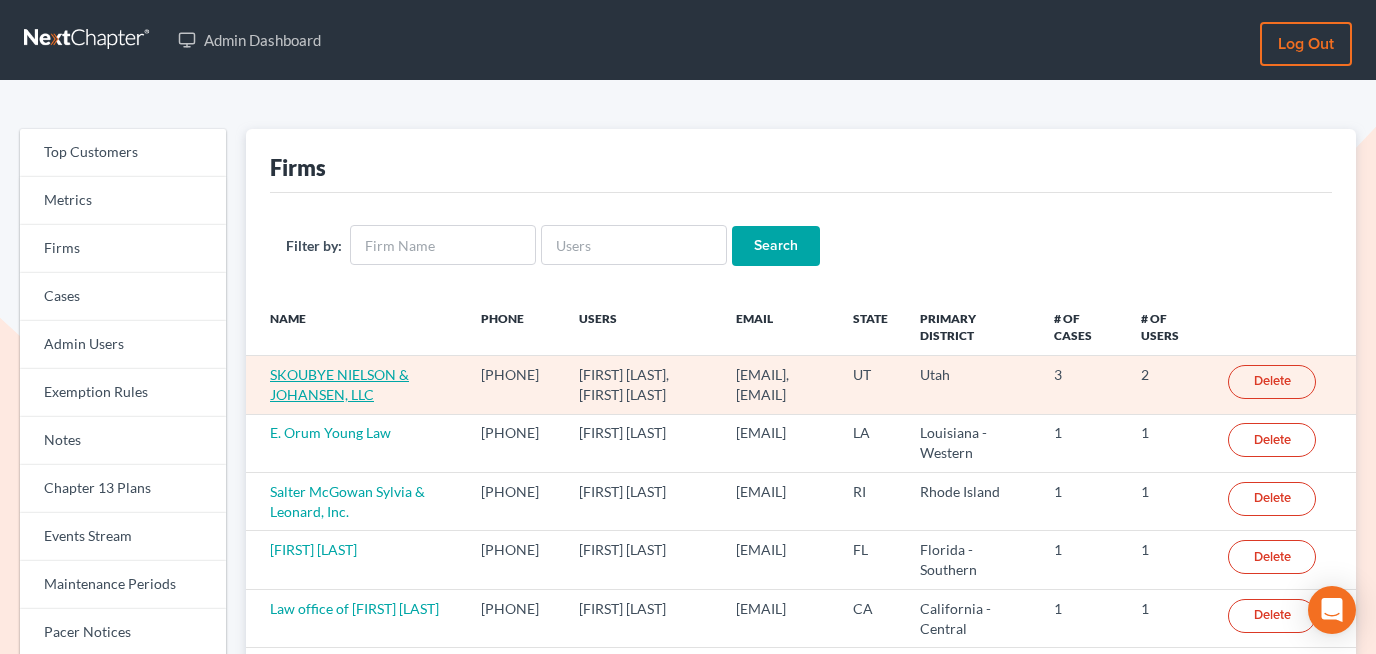 click on "SKOUBYE NIELSON & JOHANSEN, LLC" at bounding box center [339, 384] 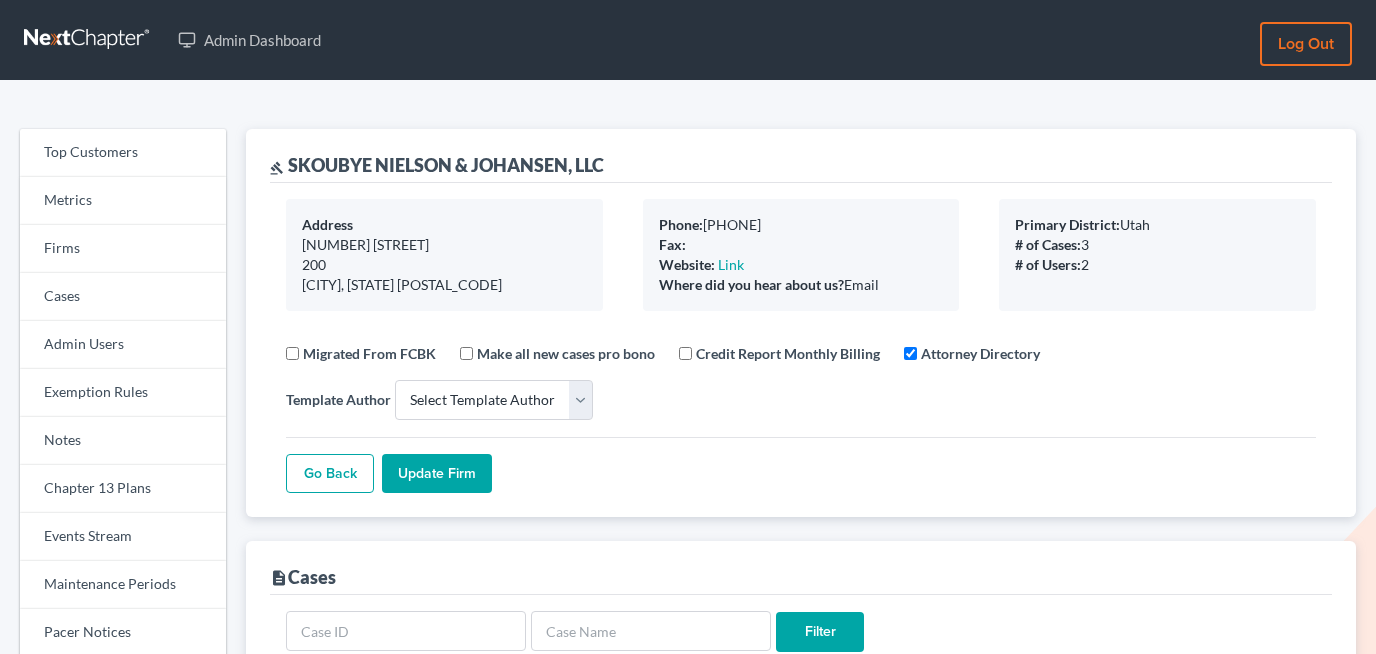 select 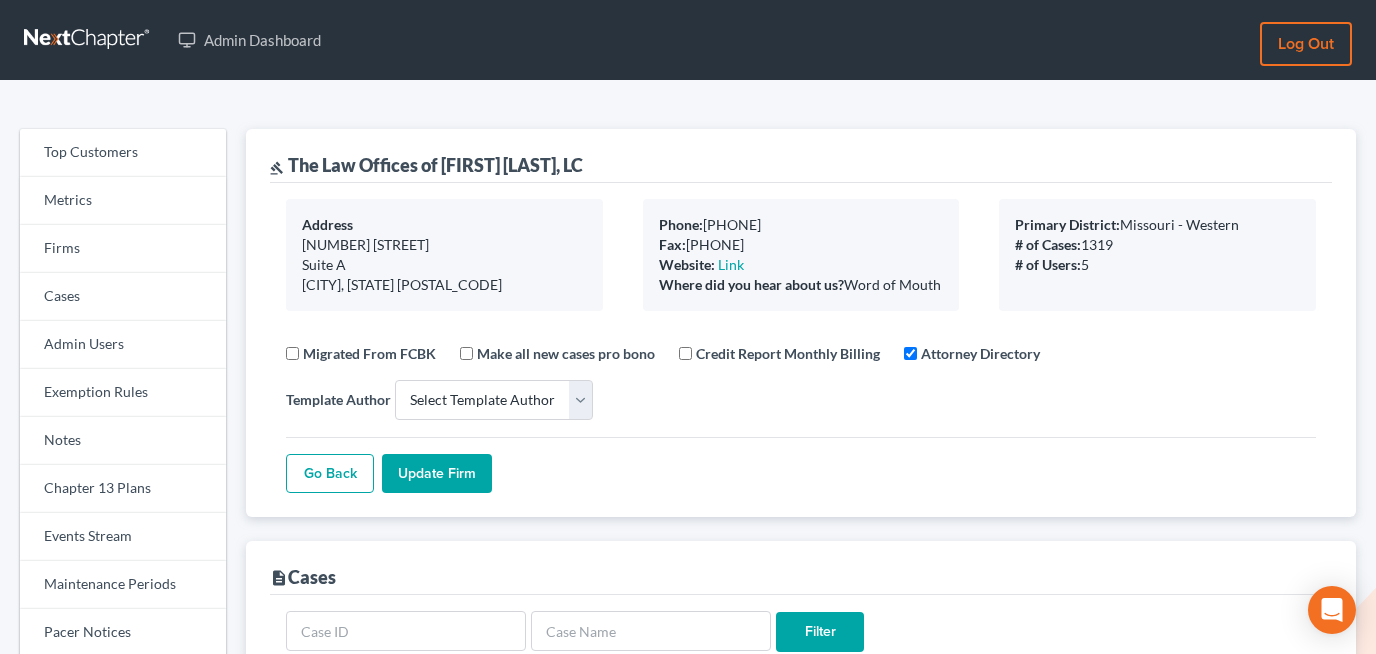 select 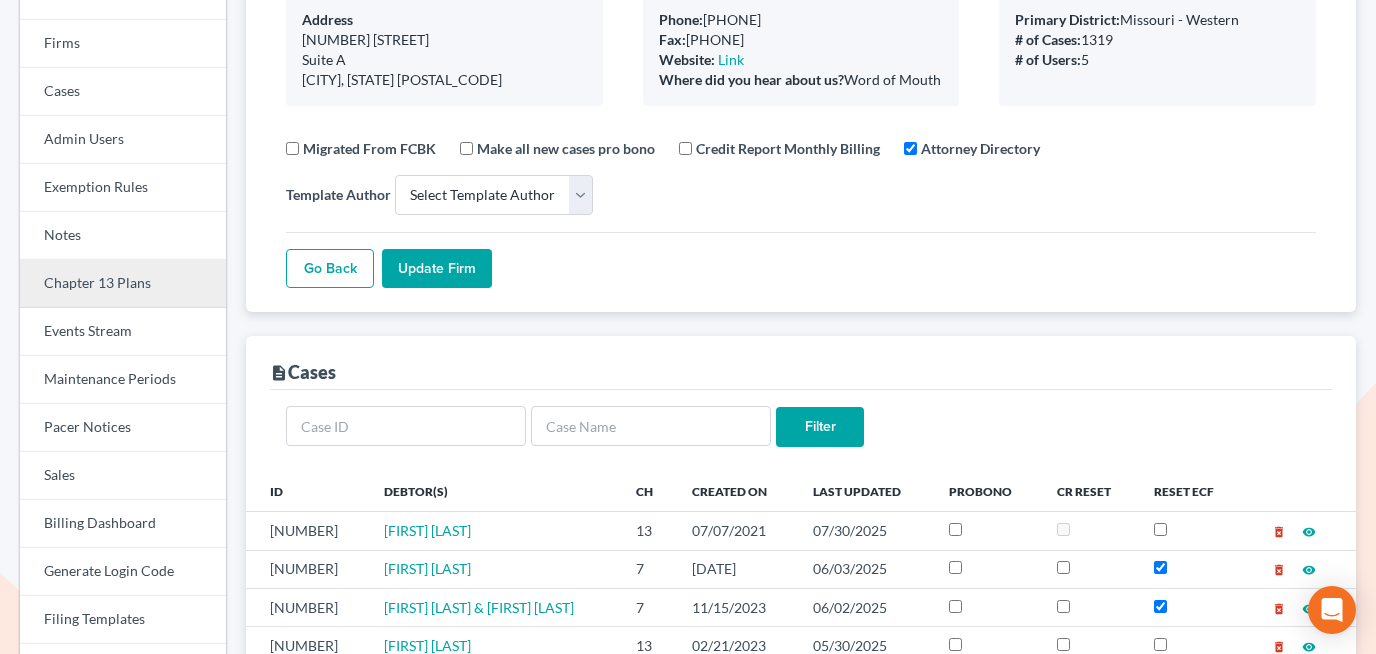 scroll, scrollTop: 230, scrollLeft: 0, axis: vertical 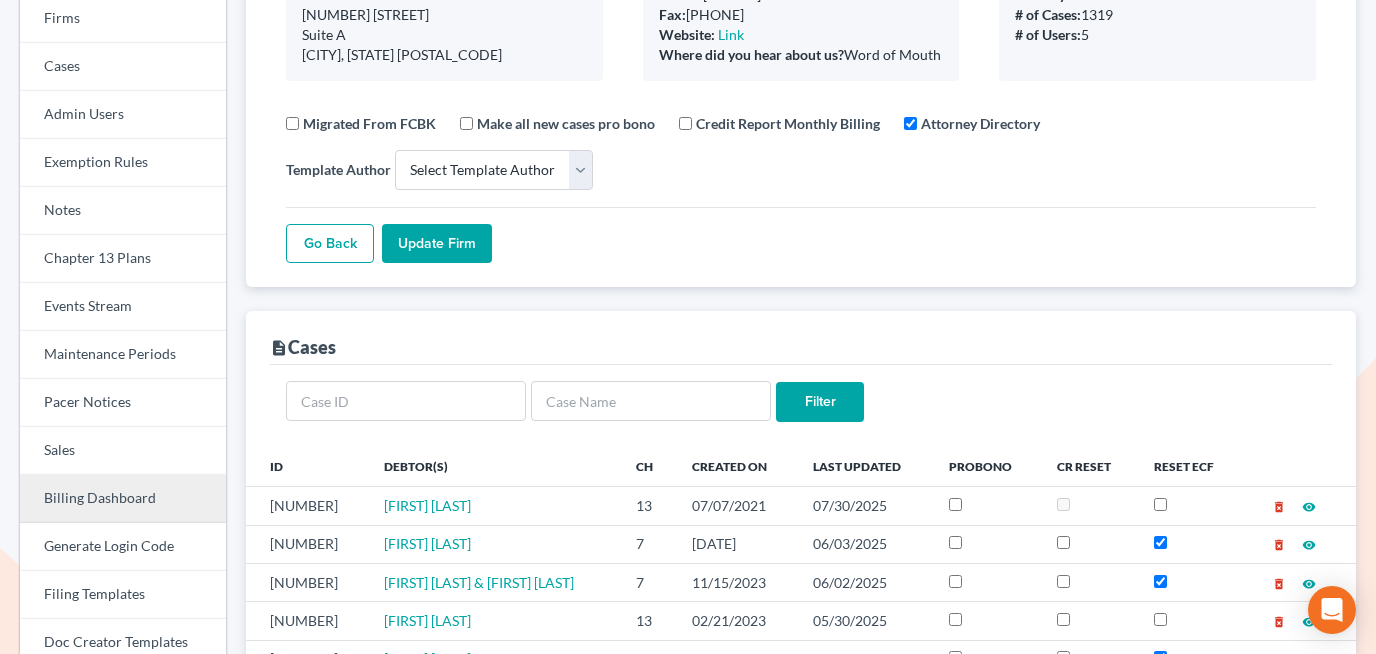 click on "Billing Dashboard" at bounding box center [123, 499] 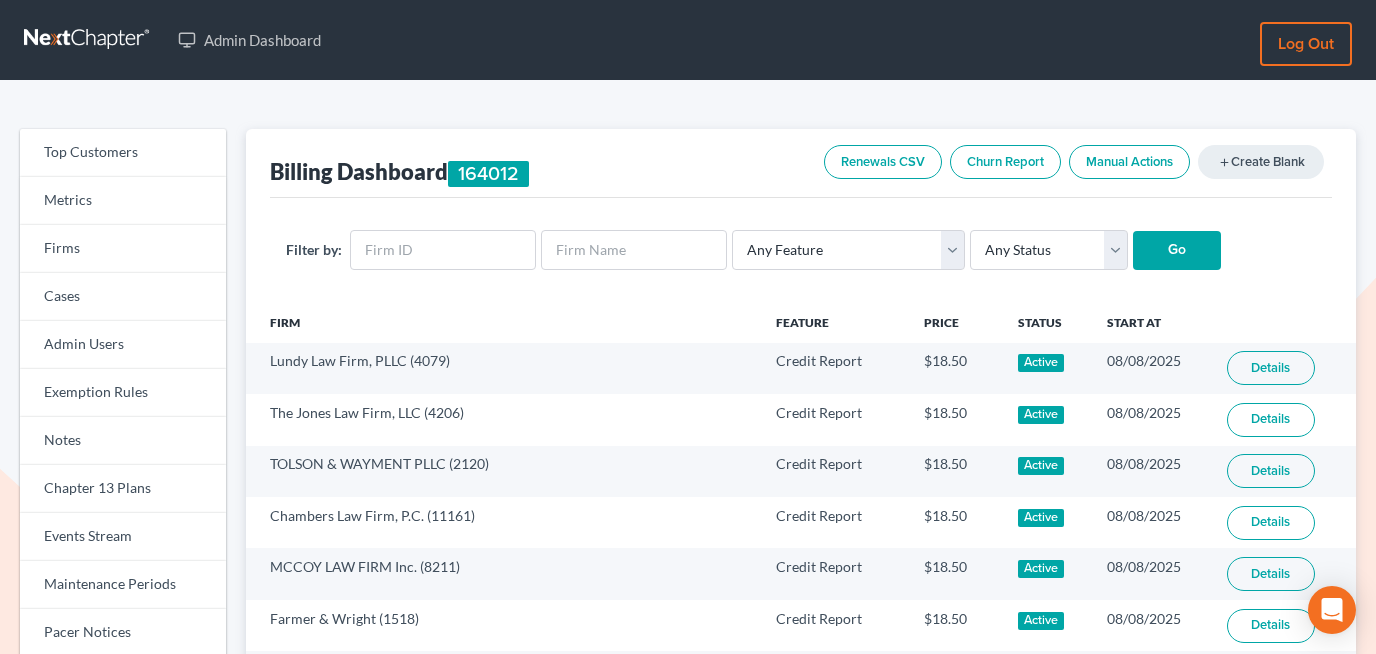 scroll, scrollTop: 0, scrollLeft: 0, axis: both 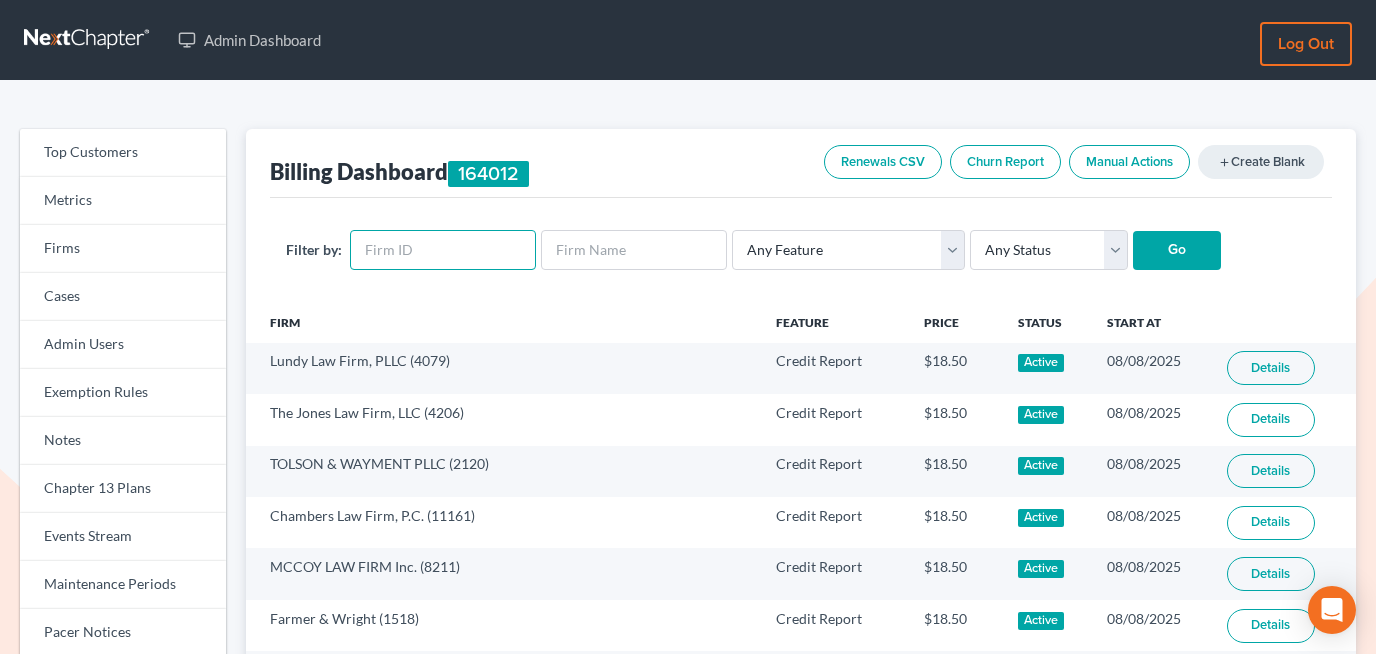 click at bounding box center [443, 250] 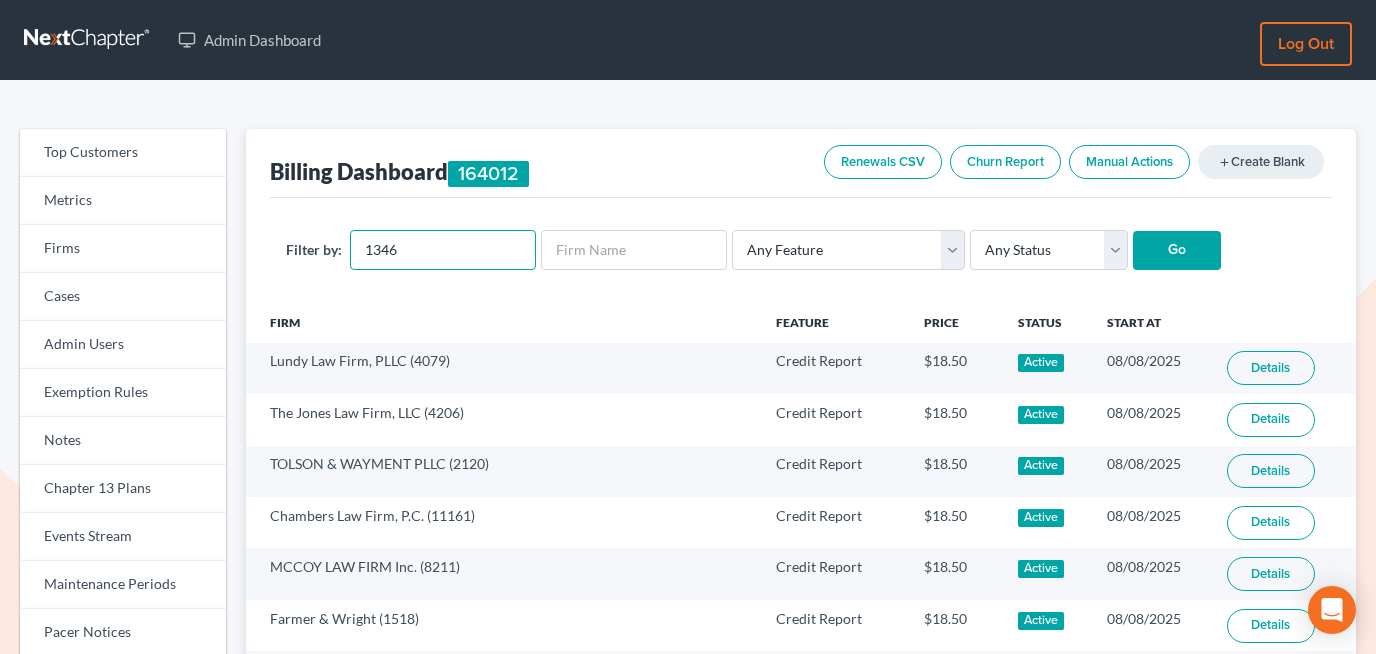 type on "1346" 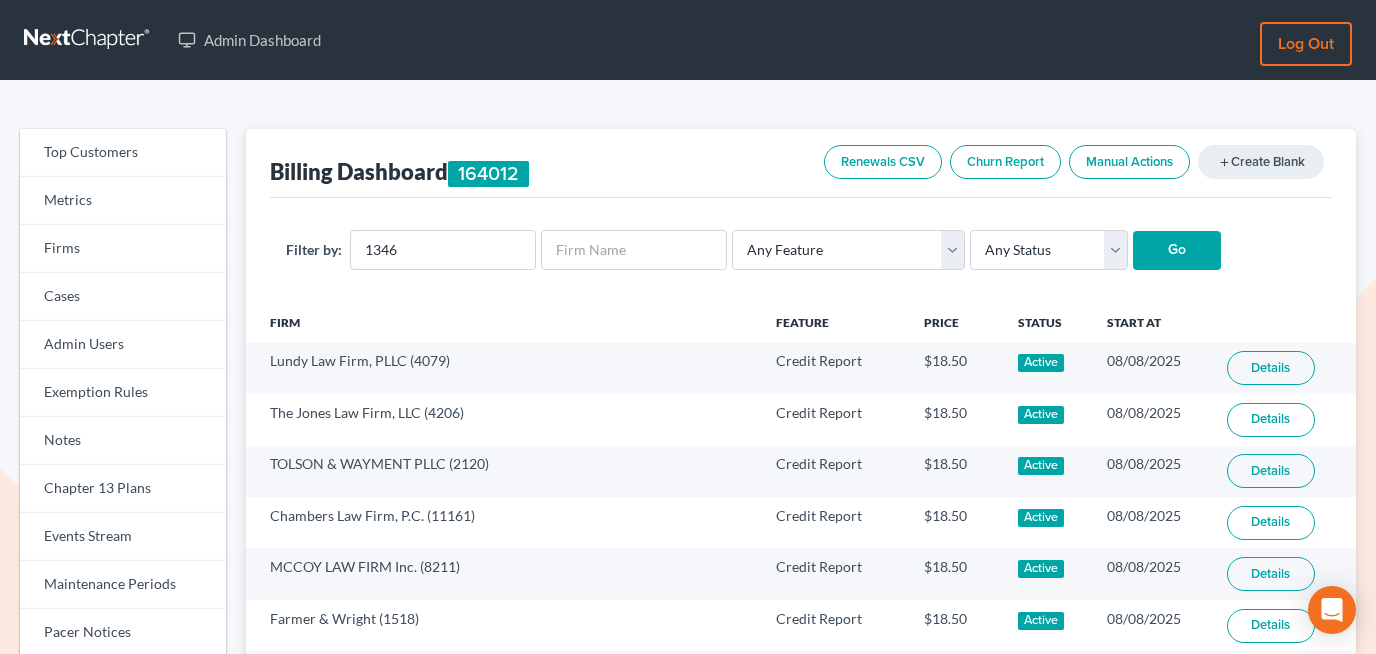 click on "Go" at bounding box center (1177, 251) 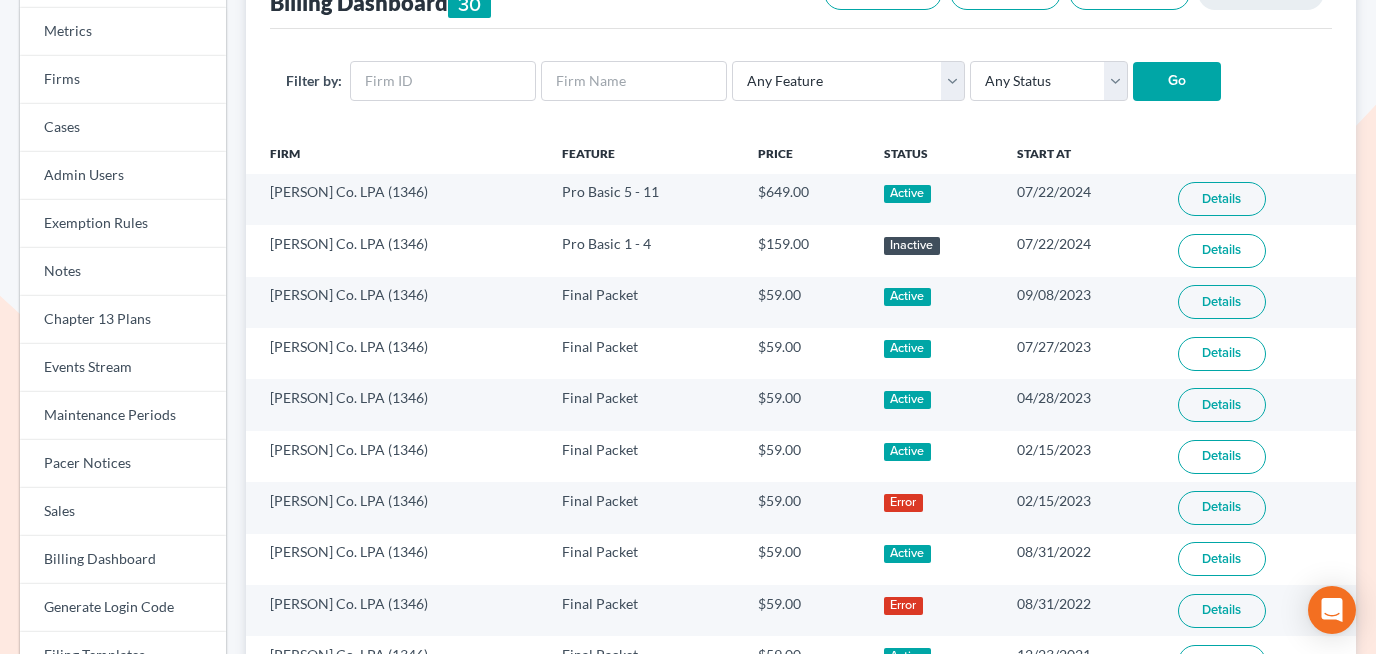 scroll, scrollTop: 171, scrollLeft: 0, axis: vertical 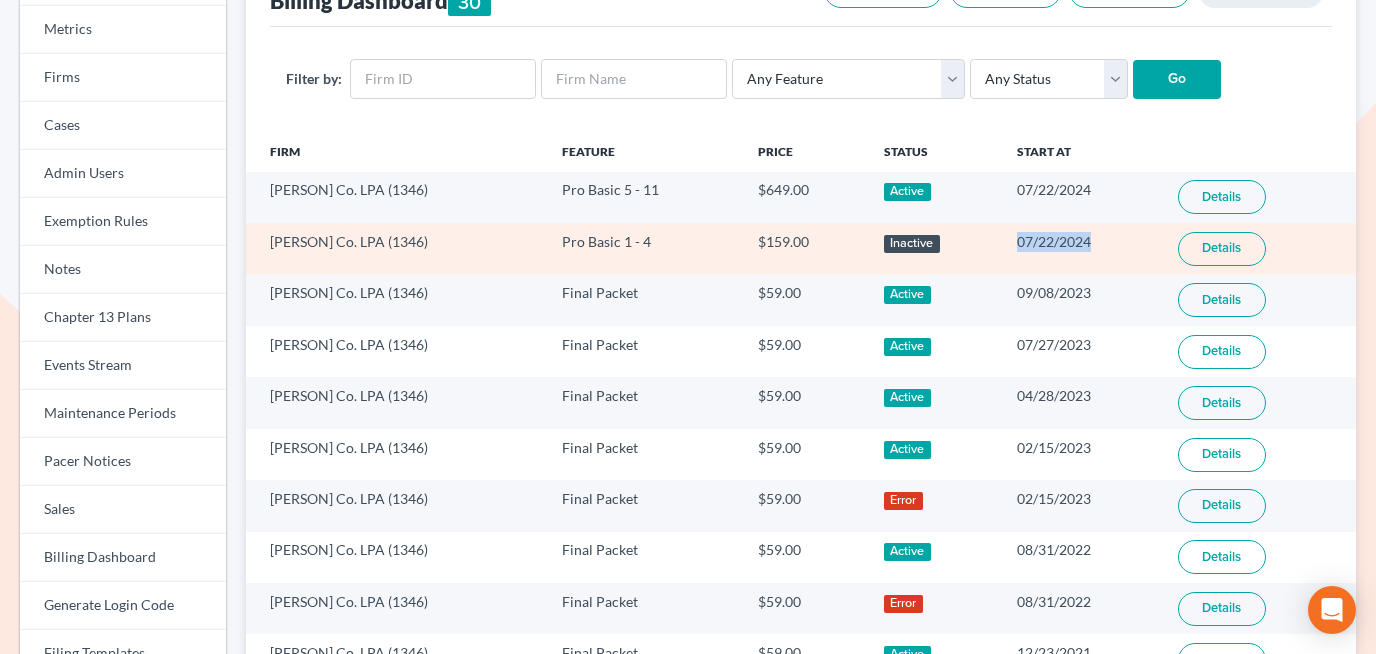 drag, startPoint x: 1030, startPoint y: 239, endPoint x: 1109, endPoint y: 244, distance: 79.15807 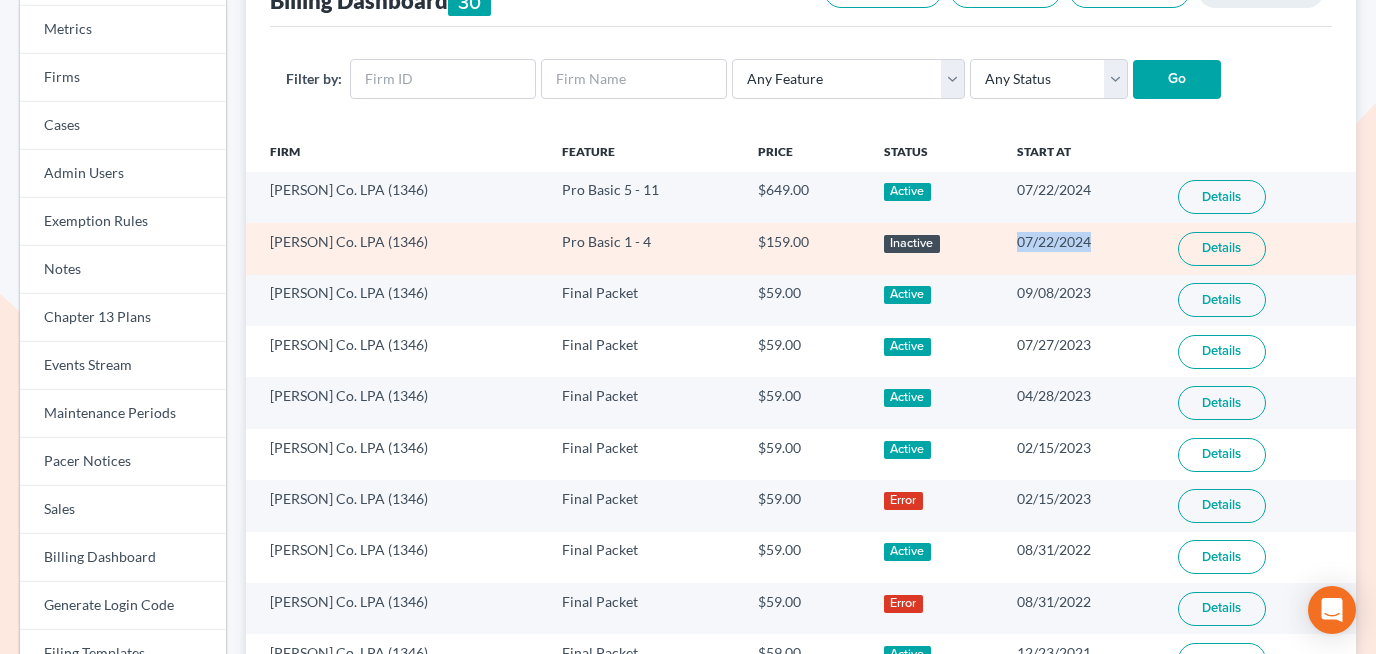 click on "07/22/2024" at bounding box center [1081, 248] 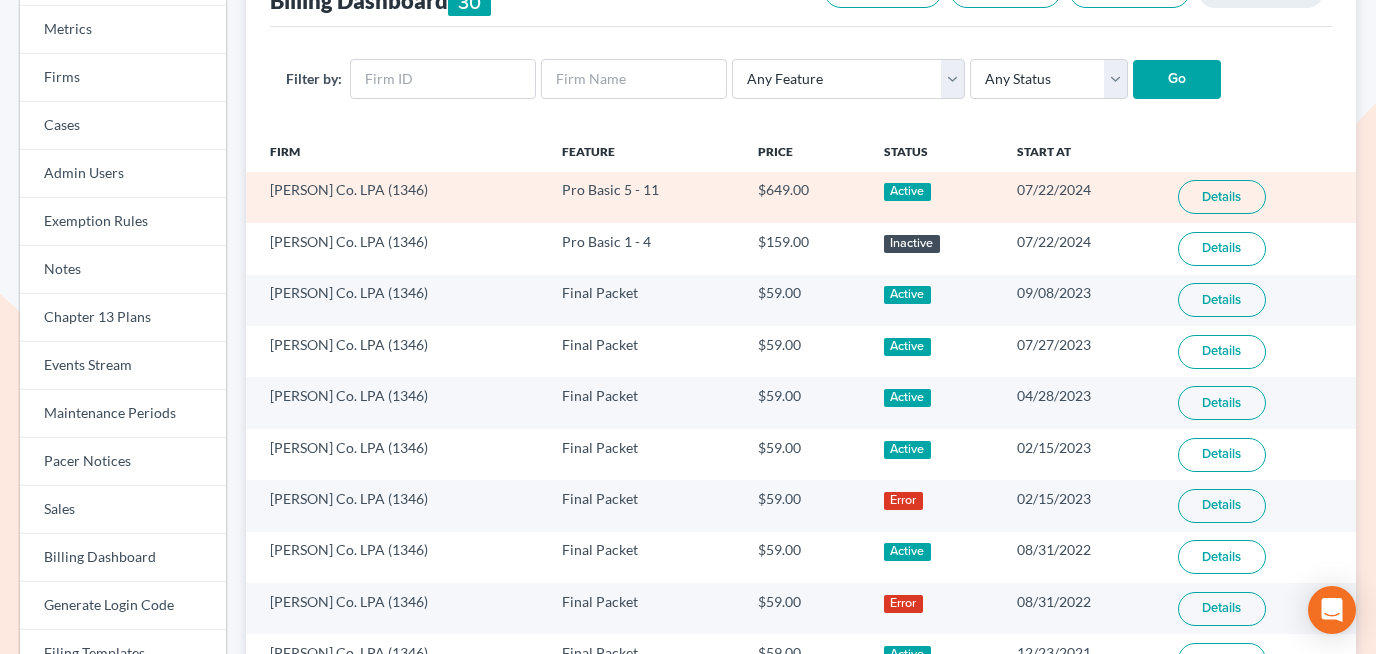click on "Details" at bounding box center [1222, 197] 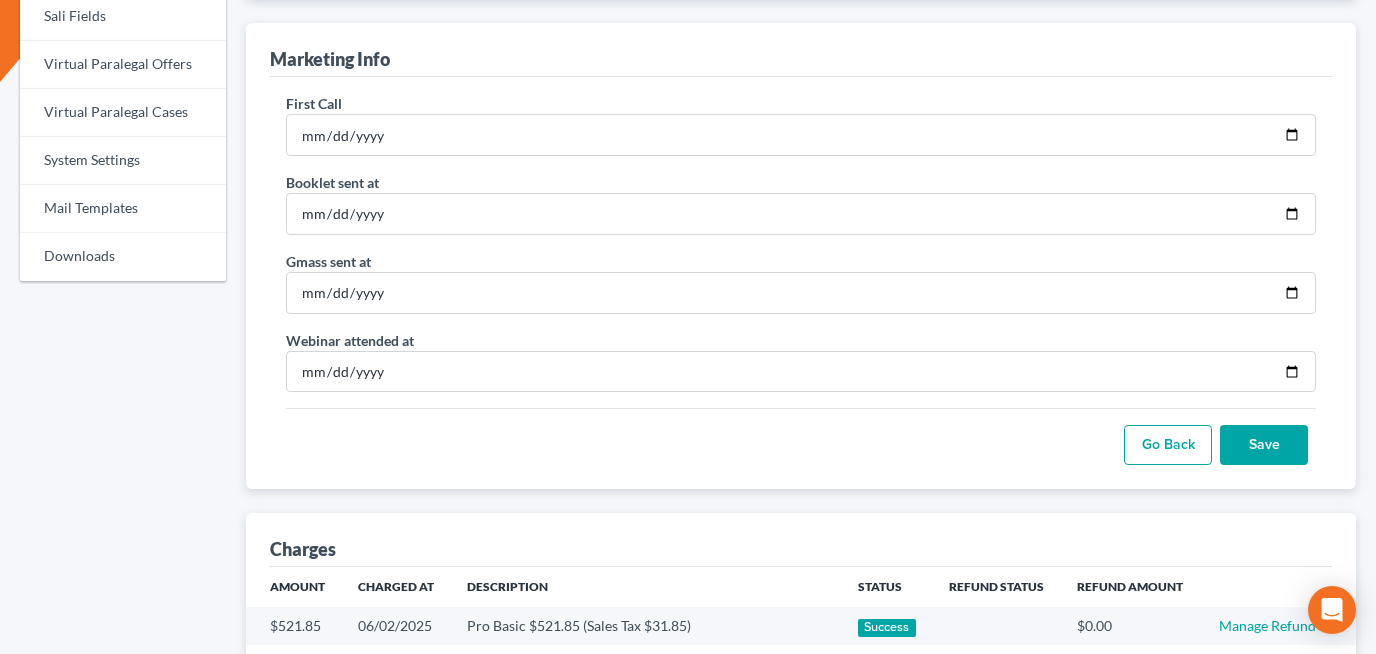 scroll, scrollTop: 1182, scrollLeft: 0, axis: vertical 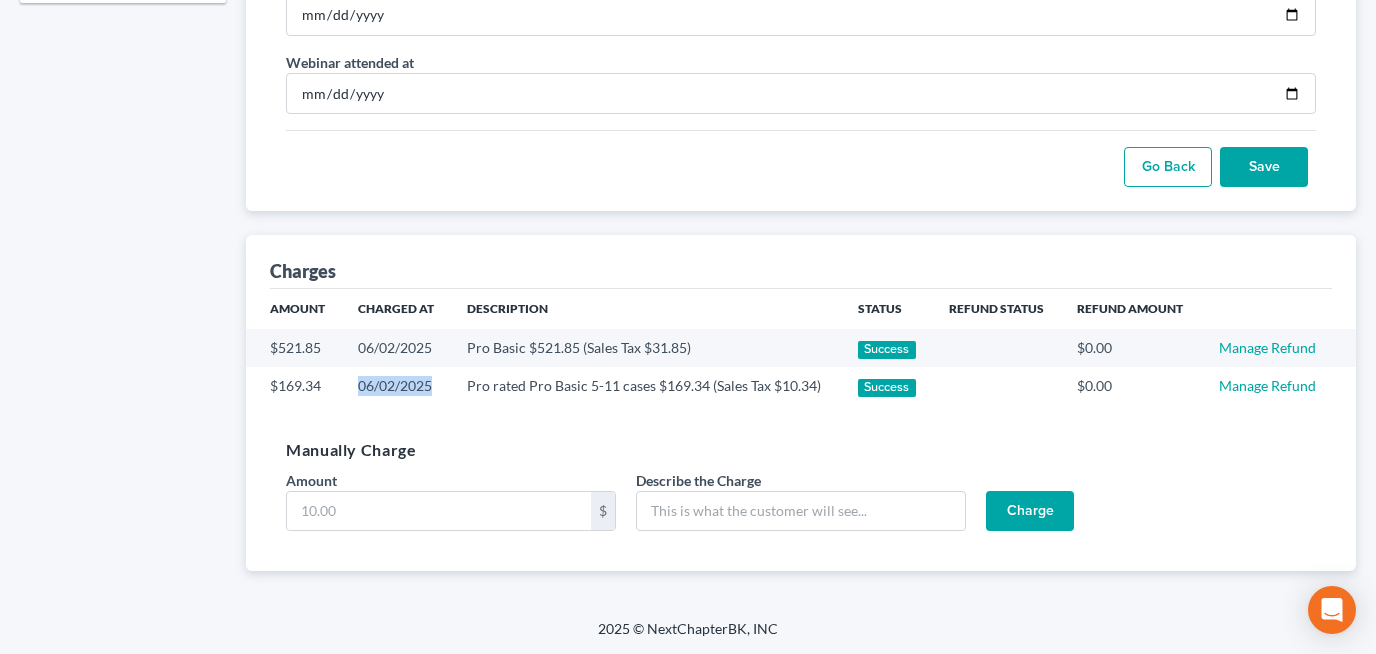 drag, startPoint x: 361, startPoint y: 383, endPoint x: 443, endPoint y: 383, distance: 82 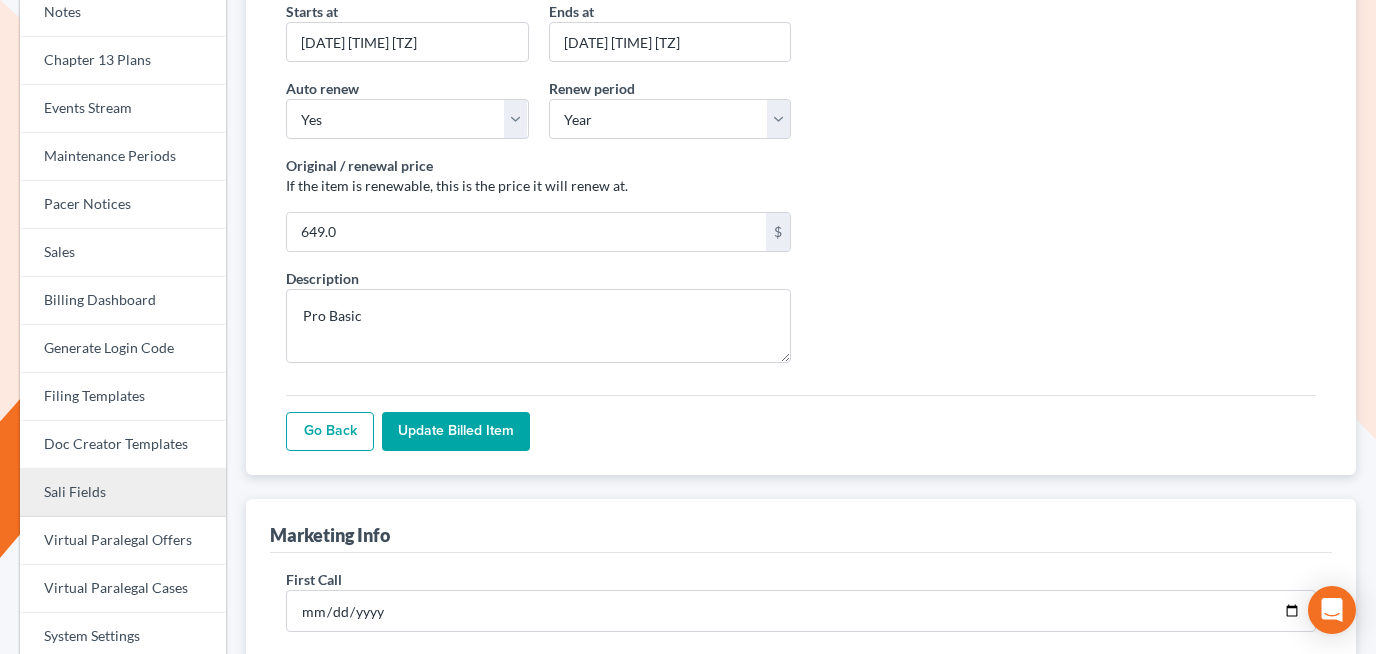 scroll, scrollTop: 346, scrollLeft: 0, axis: vertical 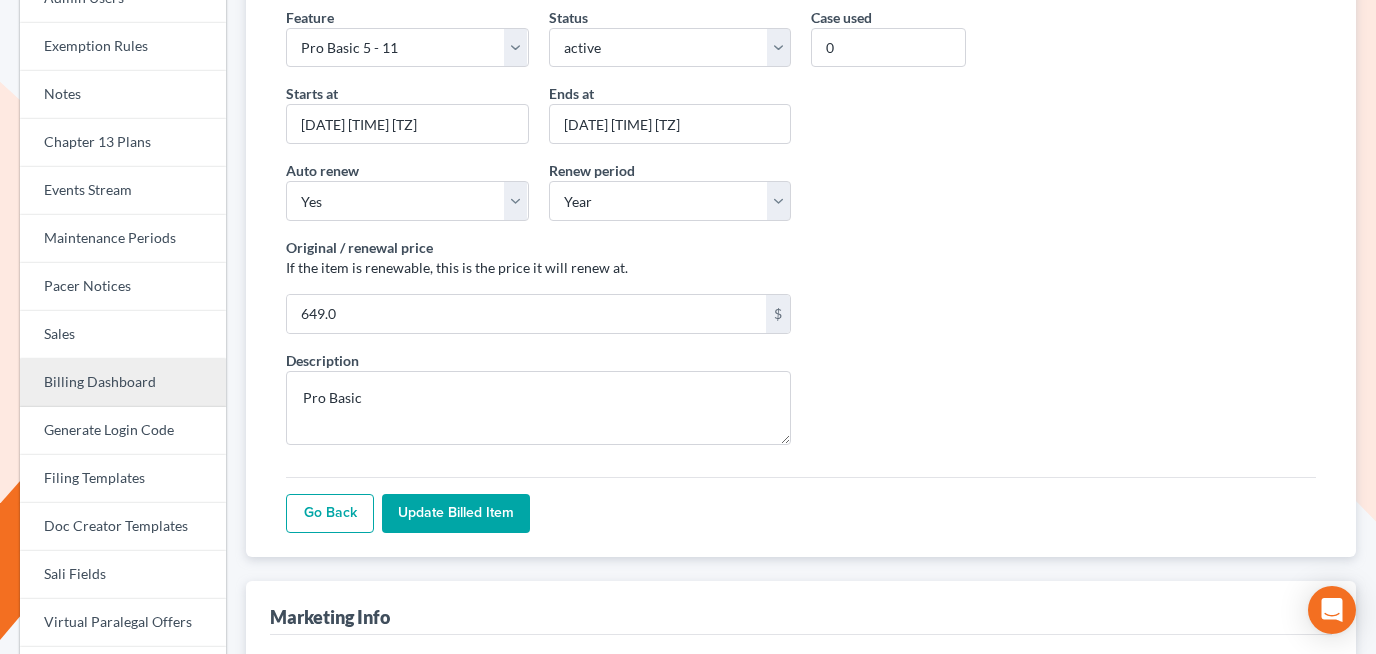 click on "Billing Dashboard" at bounding box center [123, 383] 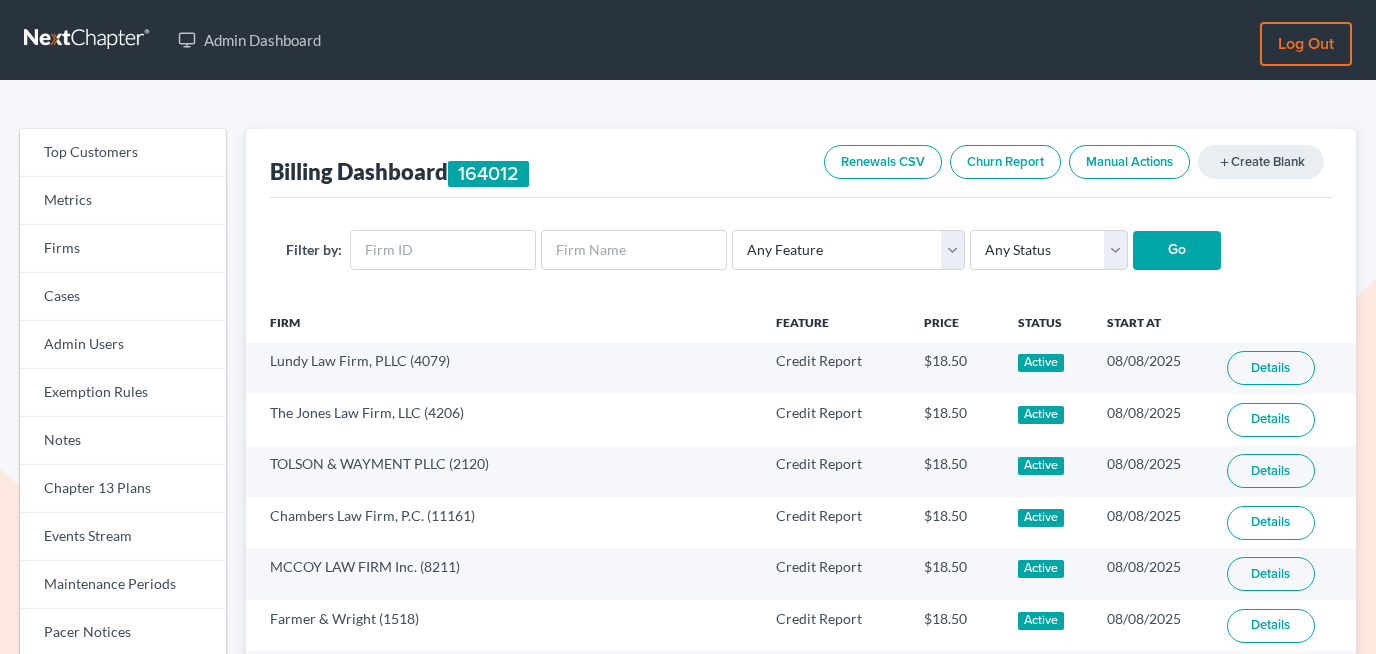 scroll, scrollTop: 0, scrollLeft: 0, axis: both 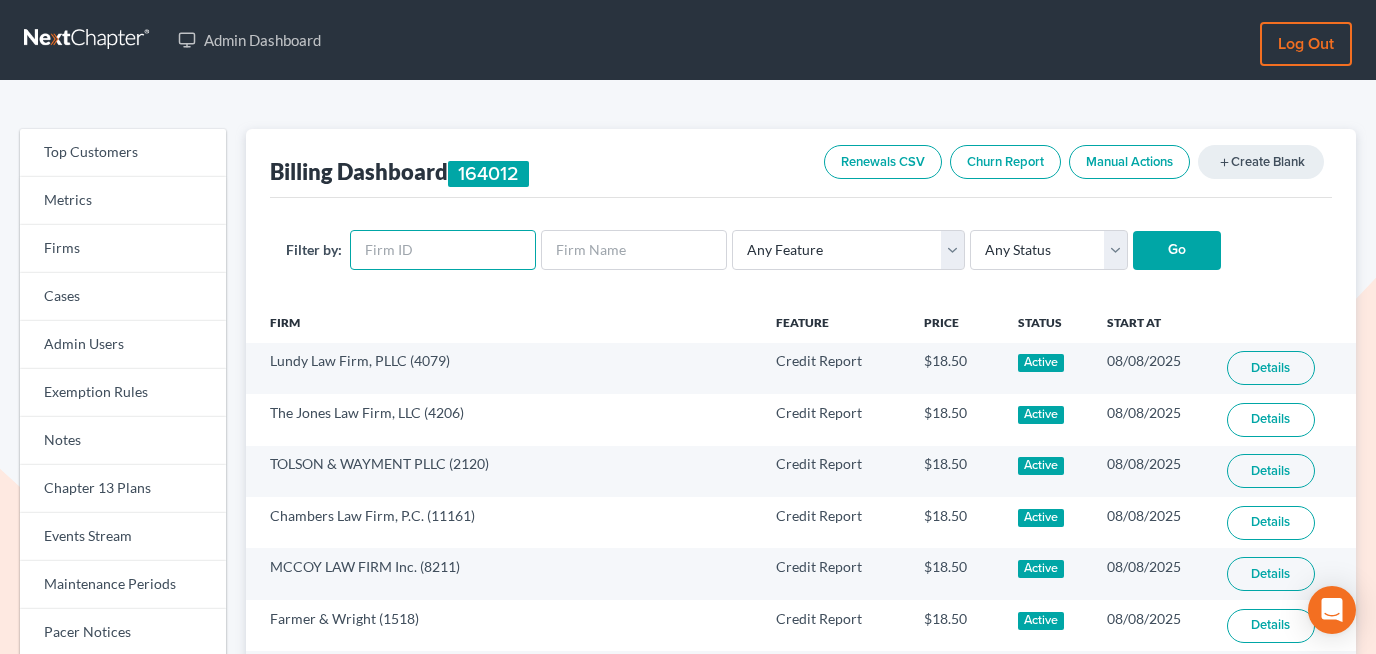 click at bounding box center [443, 250] 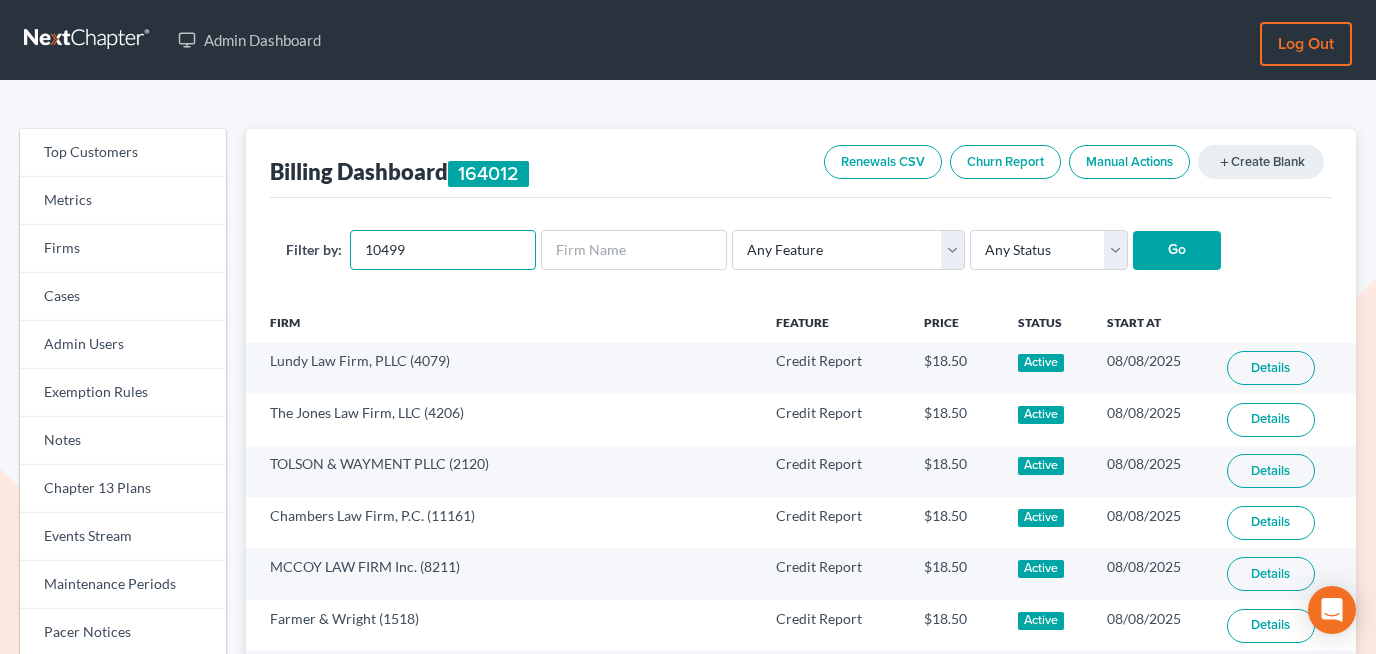 type on "10499" 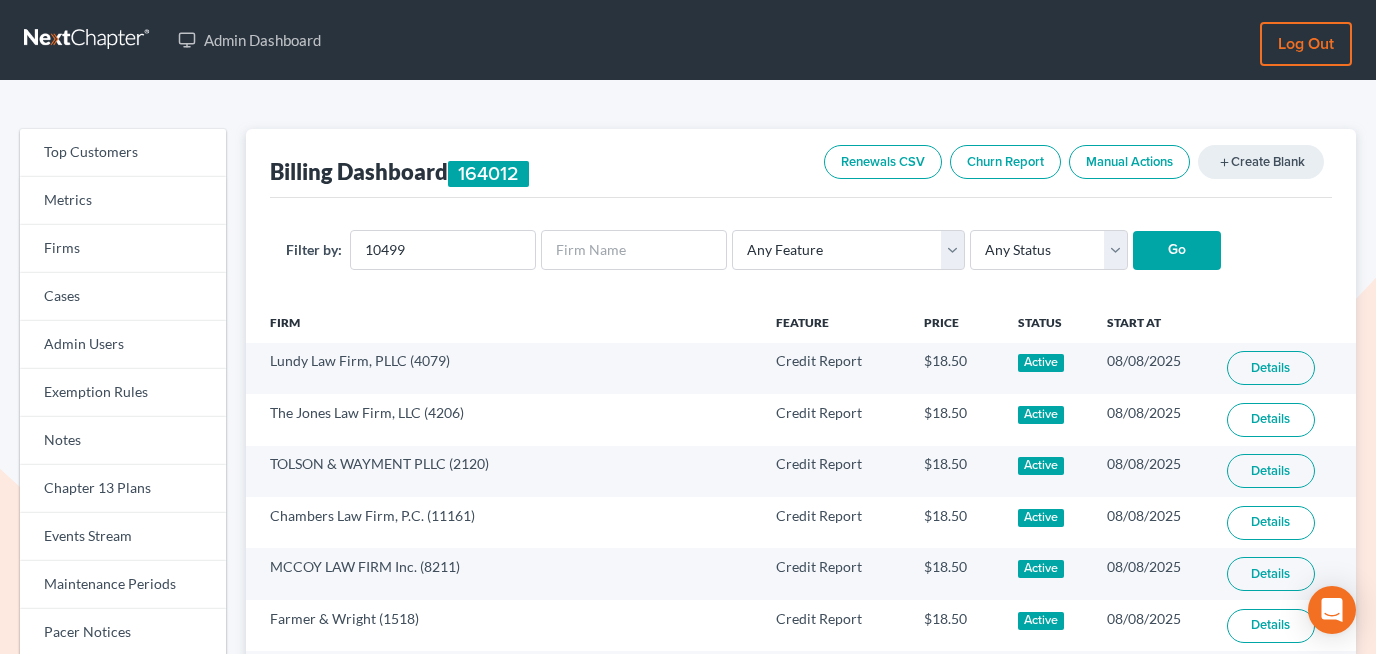 click on "Go" at bounding box center [1177, 251] 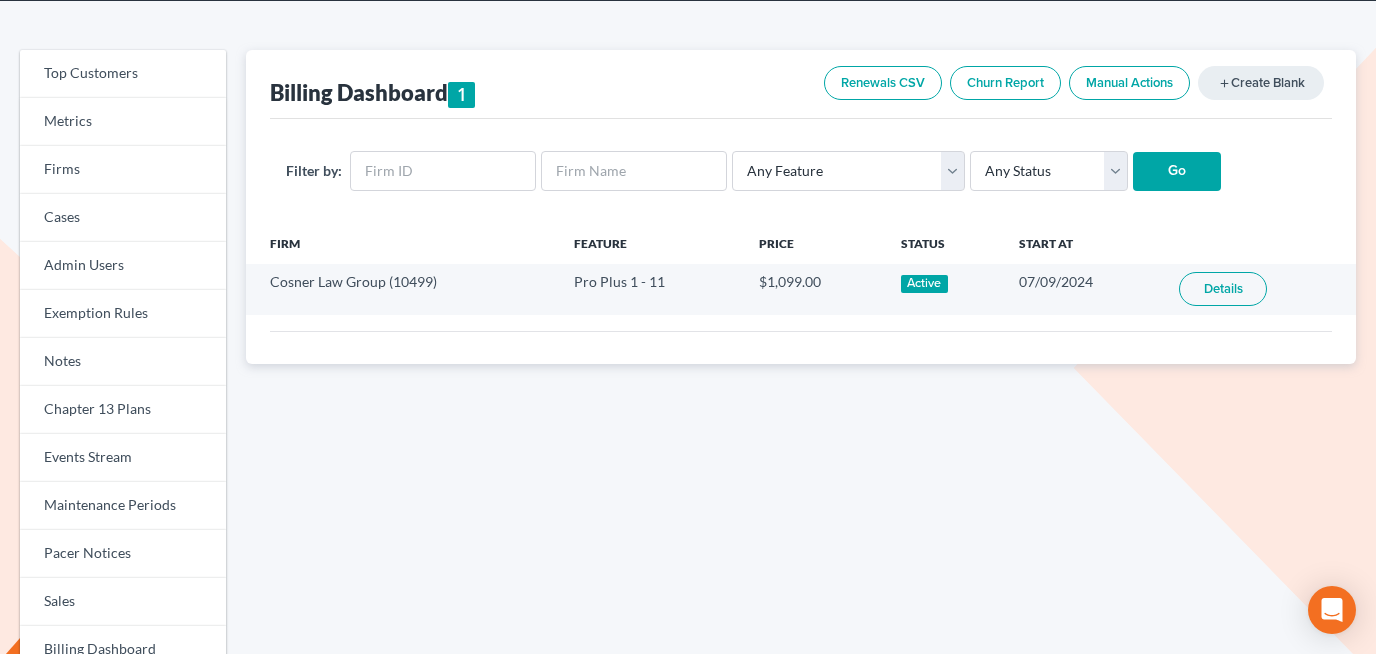 scroll, scrollTop: 81, scrollLeft: 0, axis: vertical 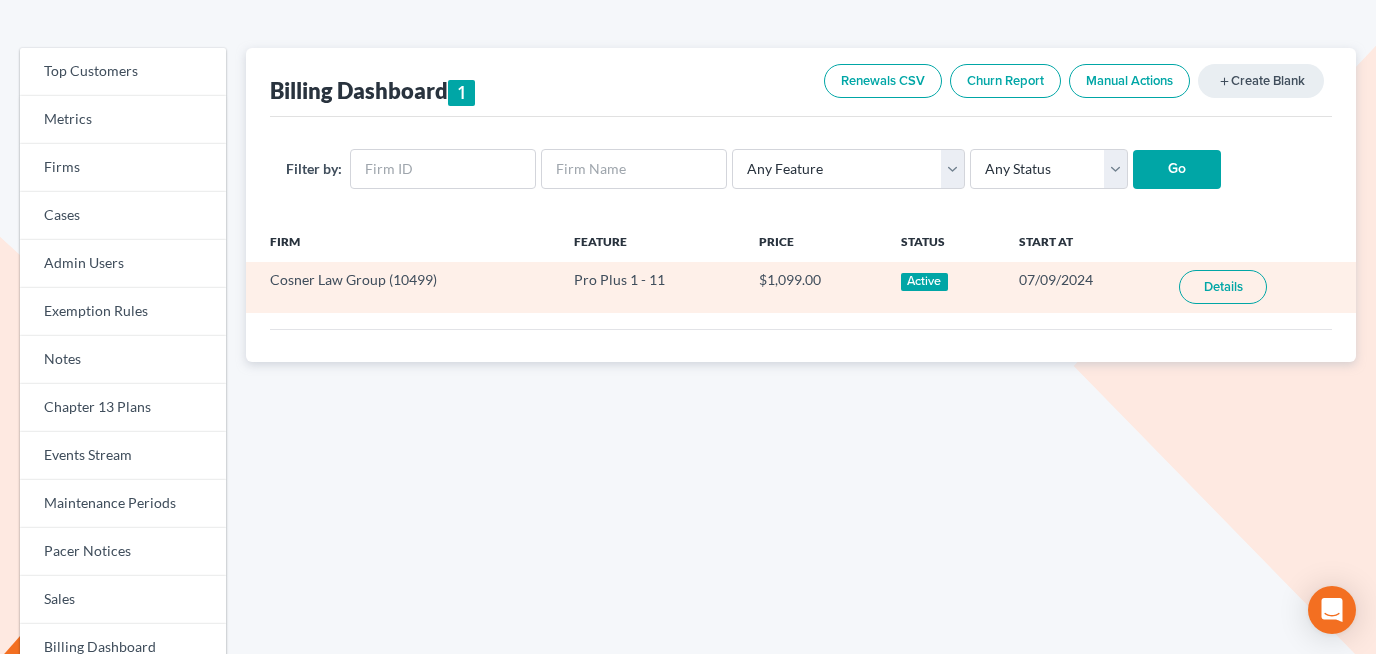 click on "Details" at bounding box center (1223, 287) 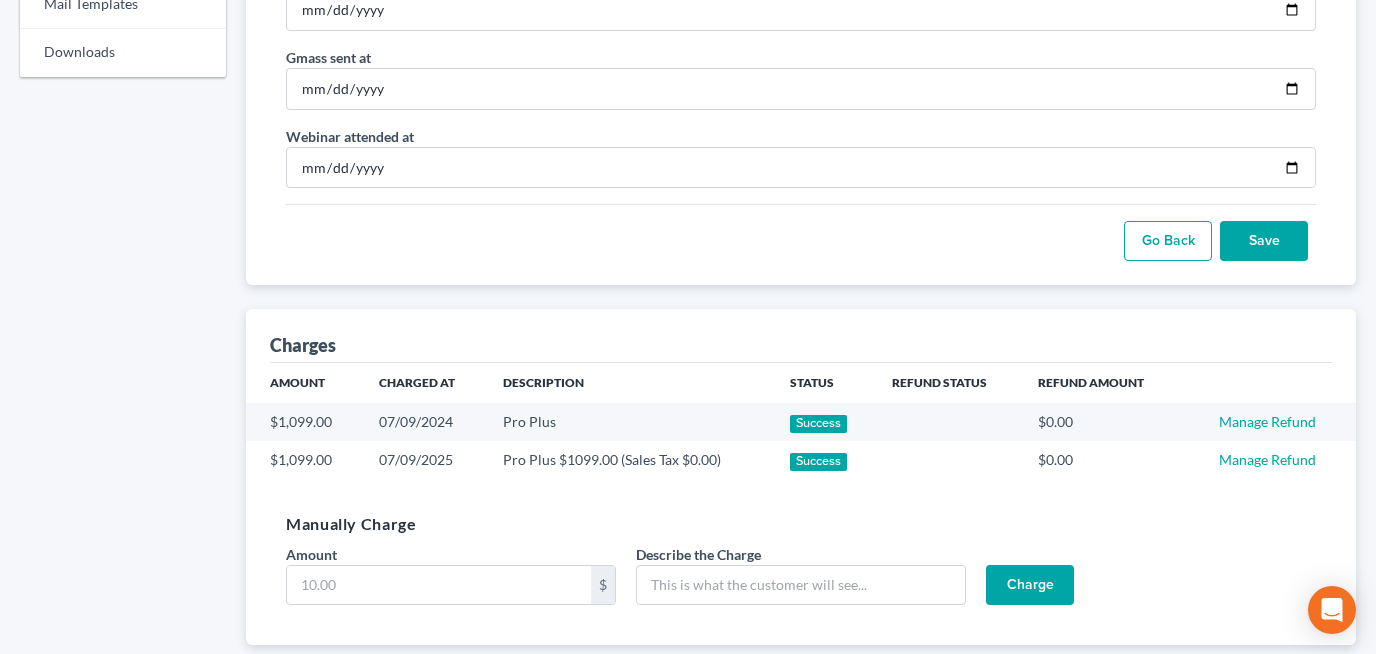 scroll, scrollTop: 1182, scrollLeft: 0, axis: vertical 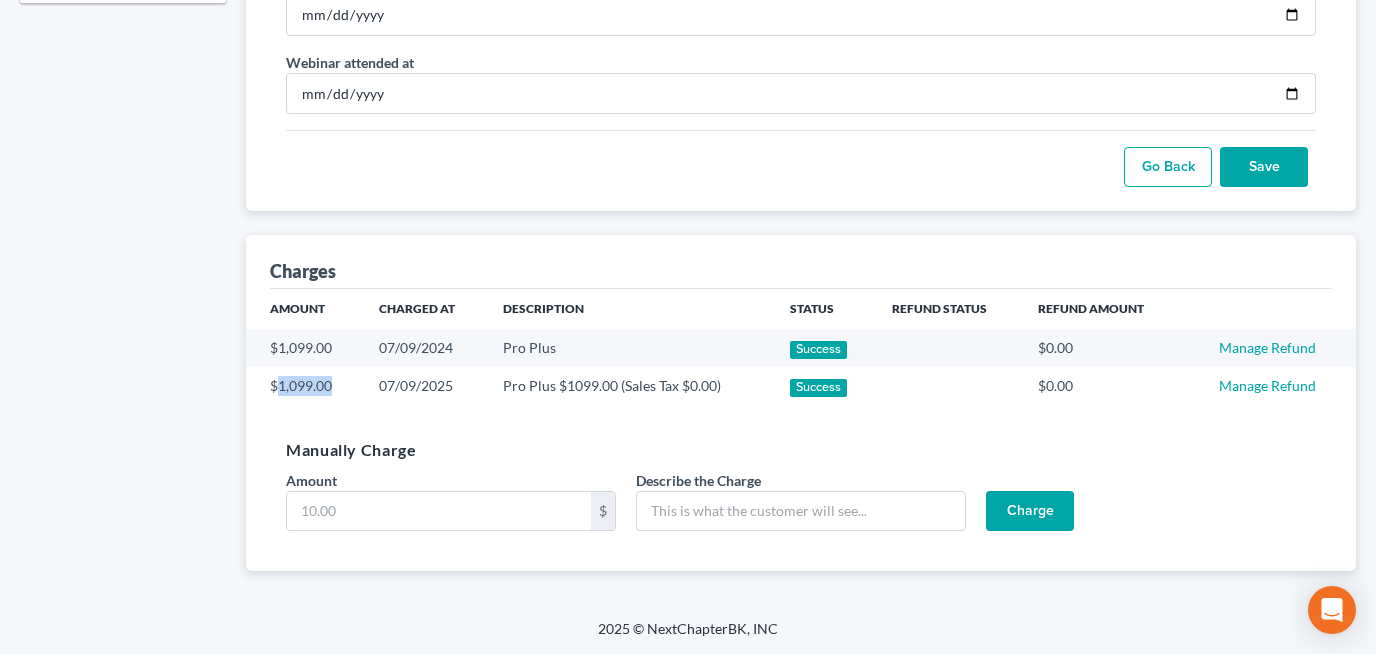 drag, startPoint x: 276, startPoint y: 382, endPoint x: 349, endPoint y: 383, distance: 73.00685 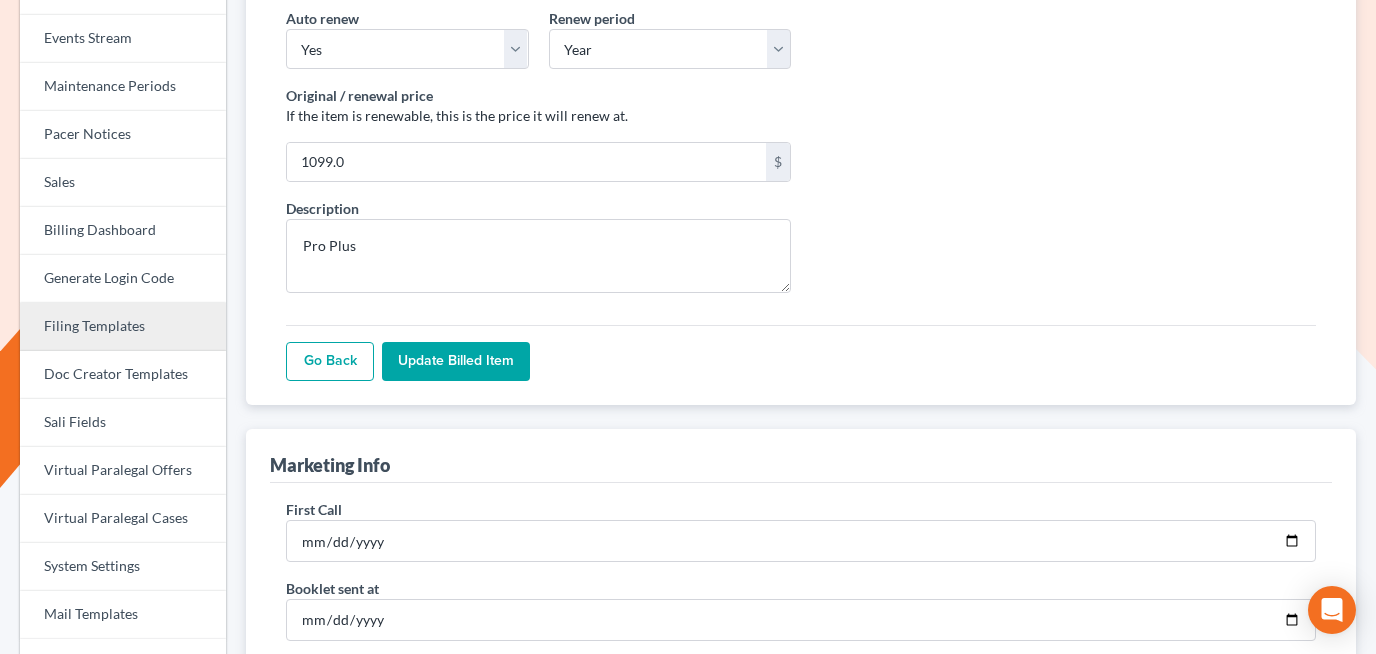 scroll, scrollTop: 477, scrollLeft: 0, axis: vertical 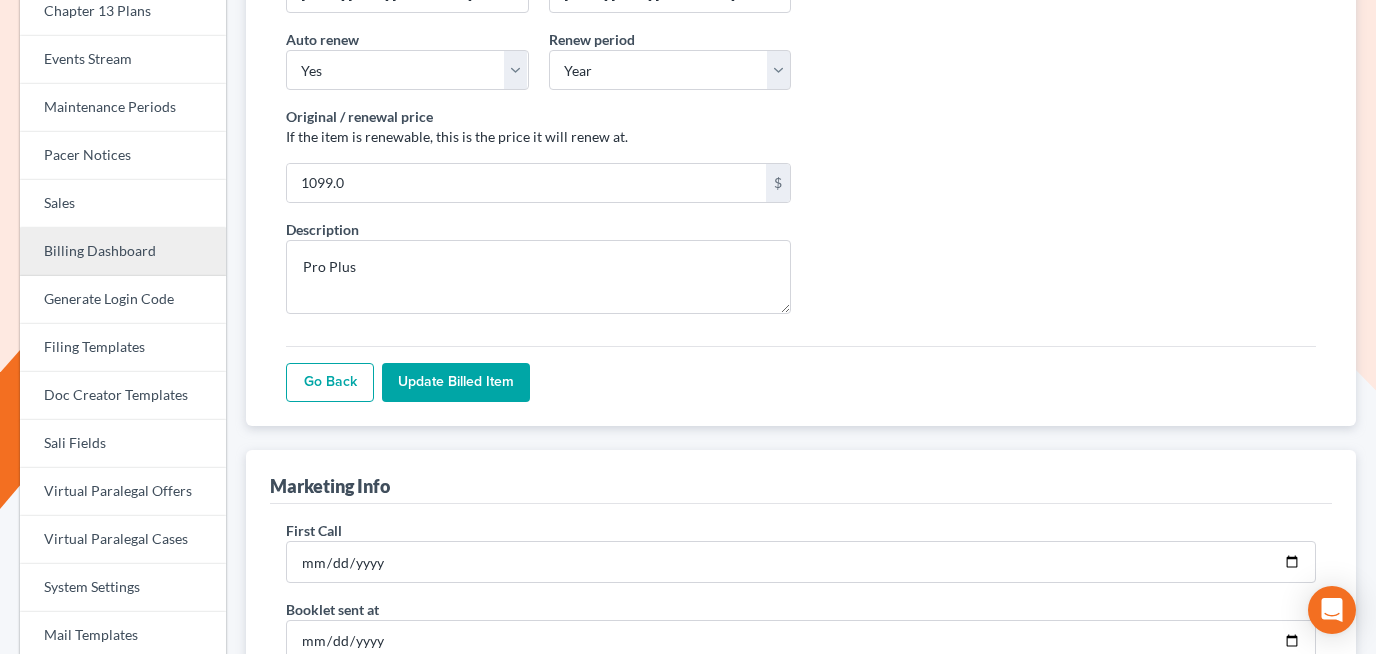 click on "Billing Dashboard" at bounding box center [123, 252] 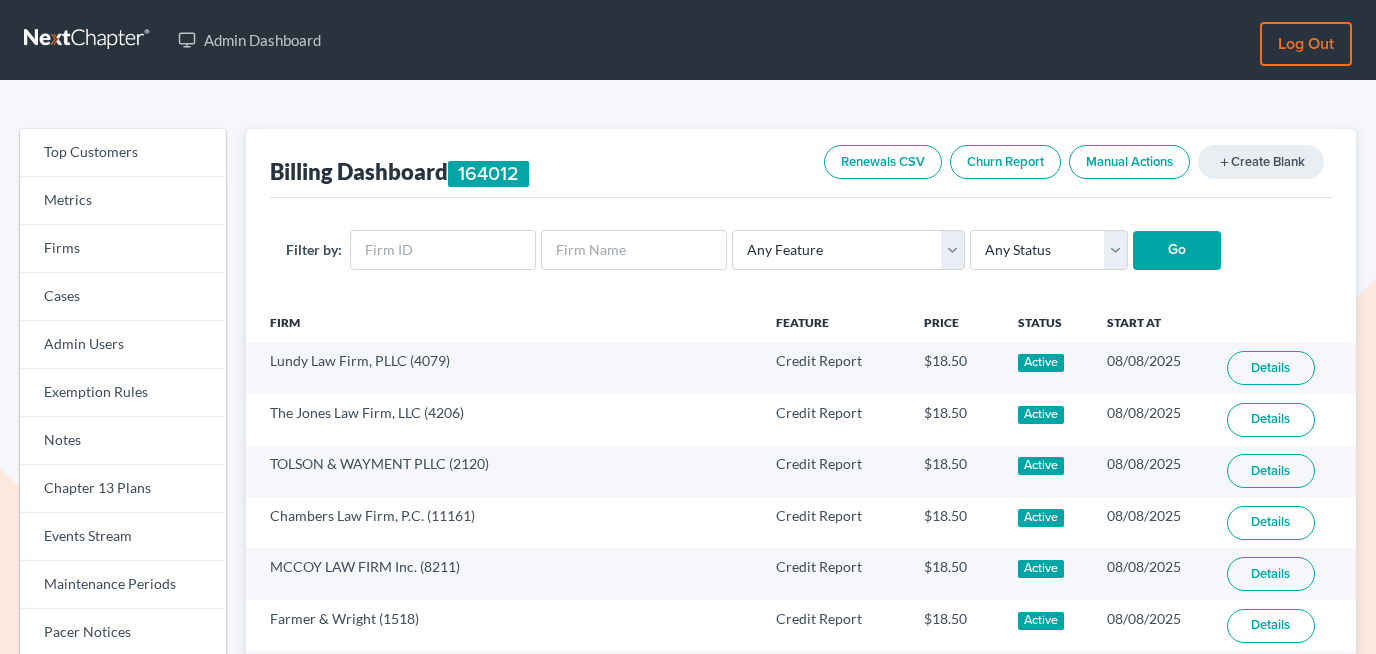 scroll, scrollTop: 0, scrollLeft: 0, axis: both 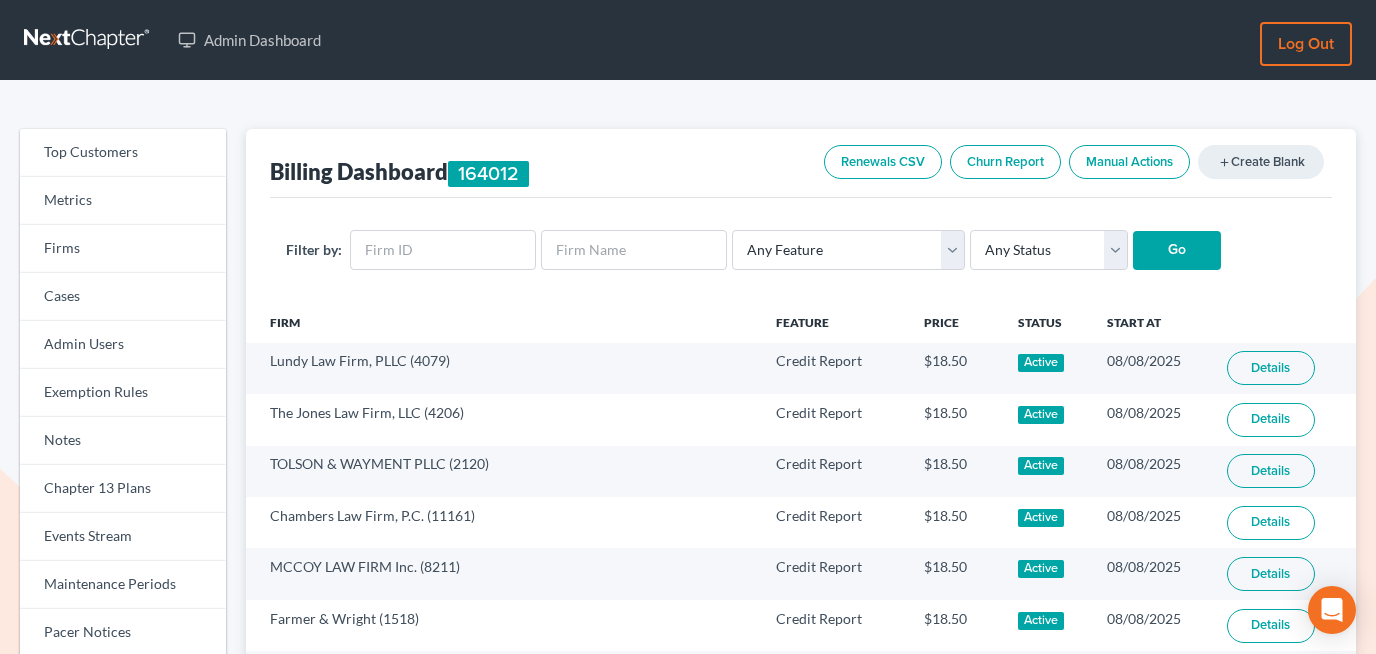 click on "Renewals CSV" at bounding box center [883, 162] 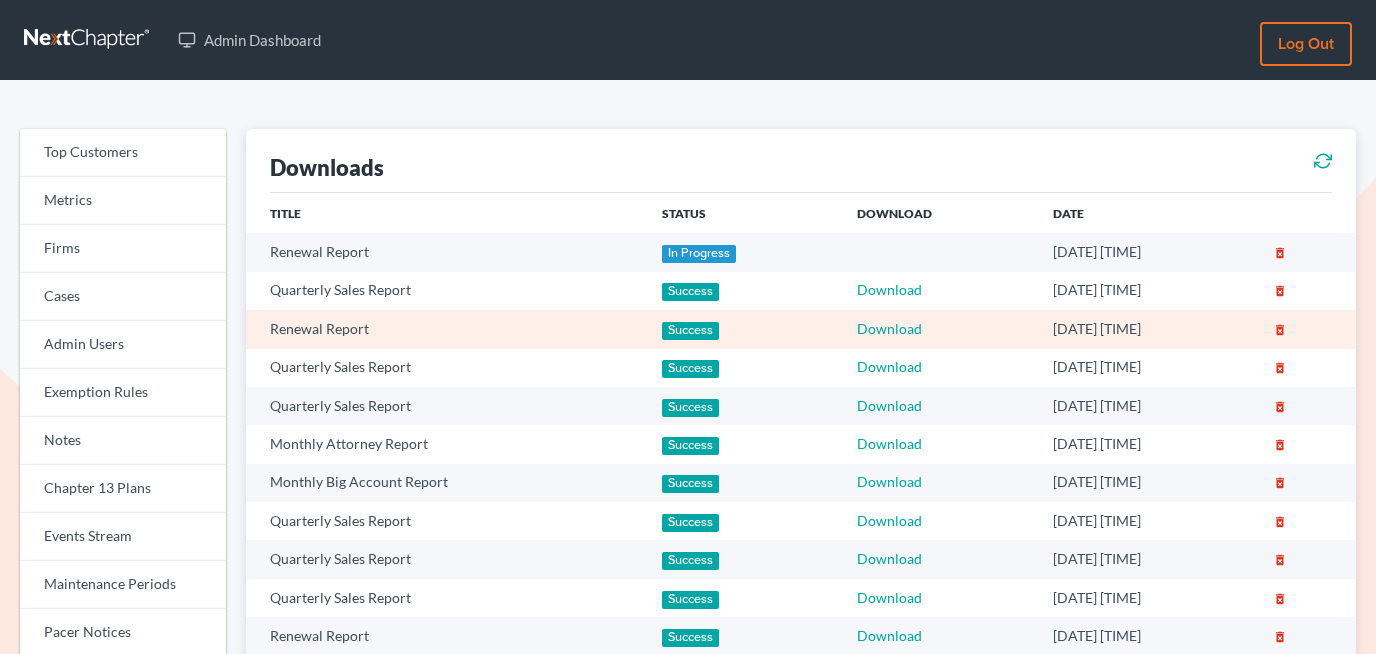 scroll, scrollTop: 0, scrollLeft: 0, axis: both 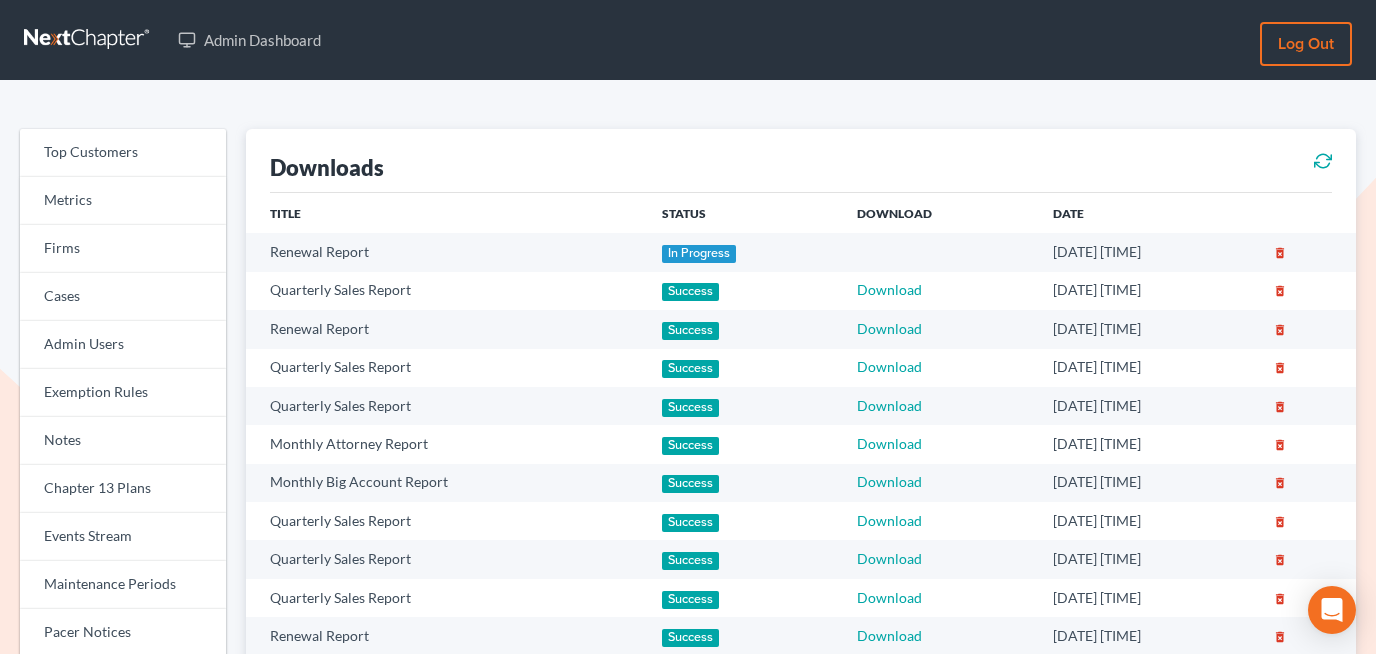 click 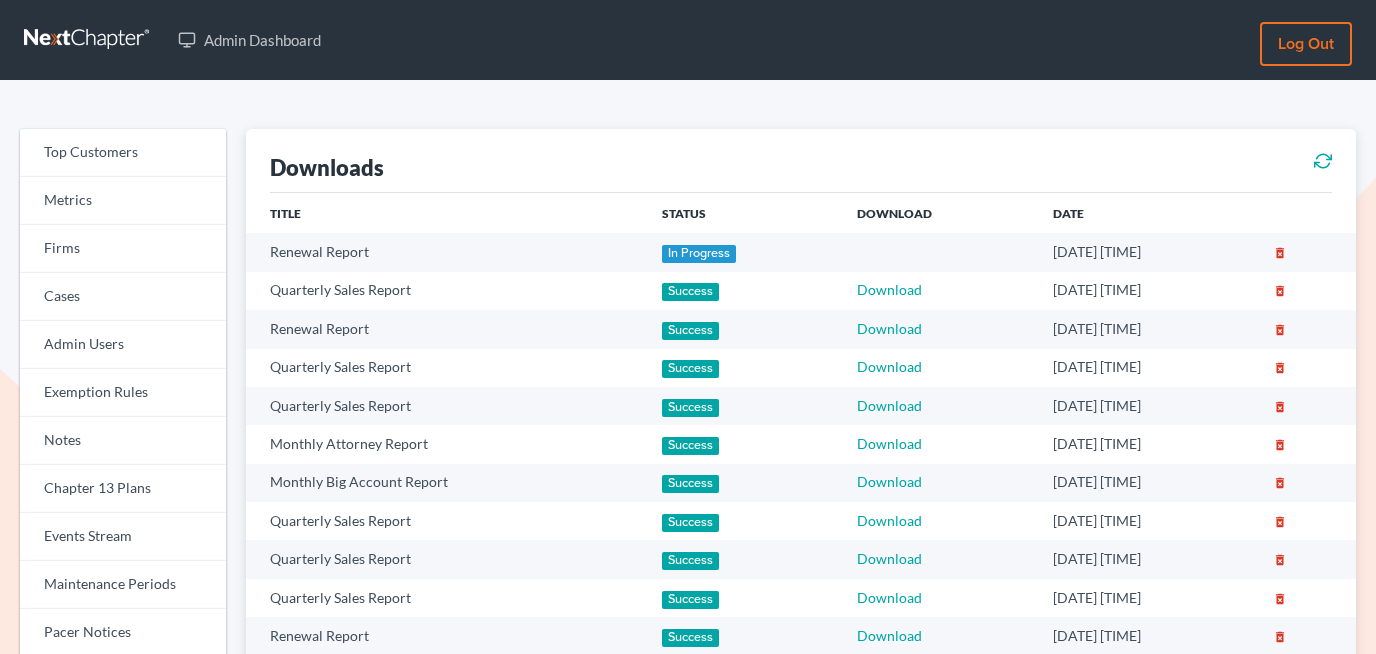 scroll, scrollTop: 0, scrollLeft: 0, axis: both 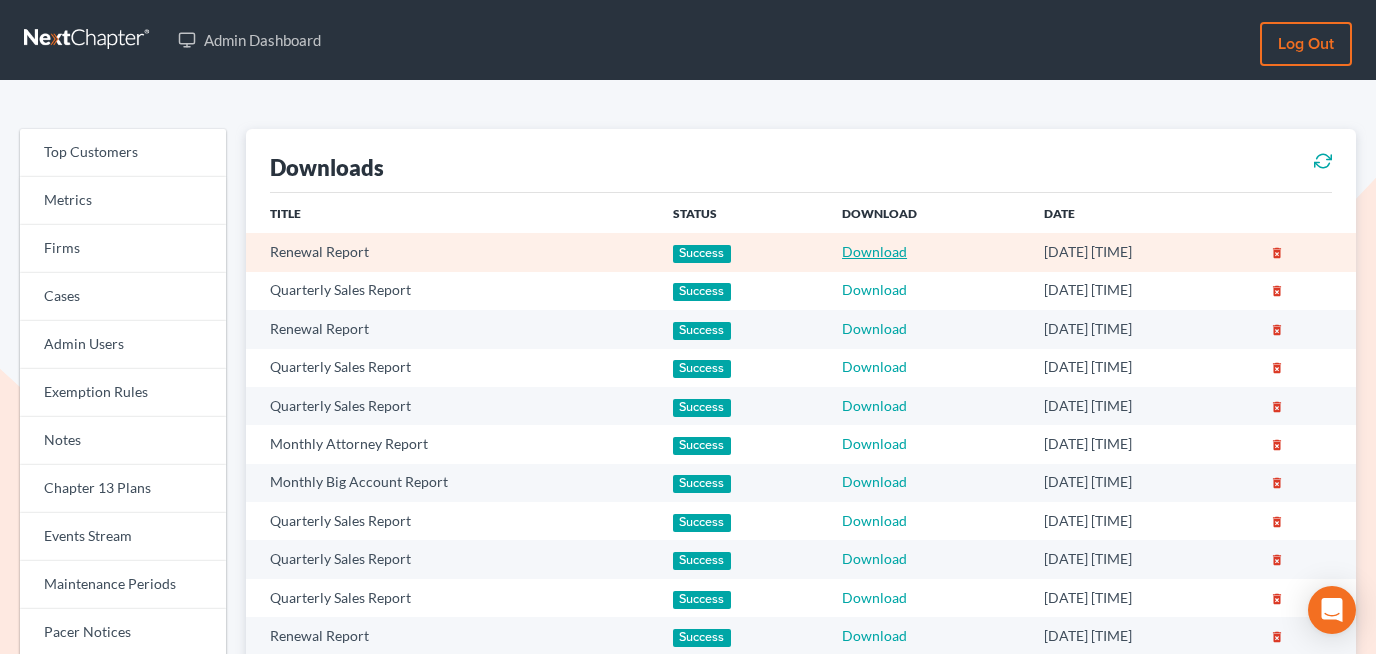 click on "Download" at bounding box center (874, 251) 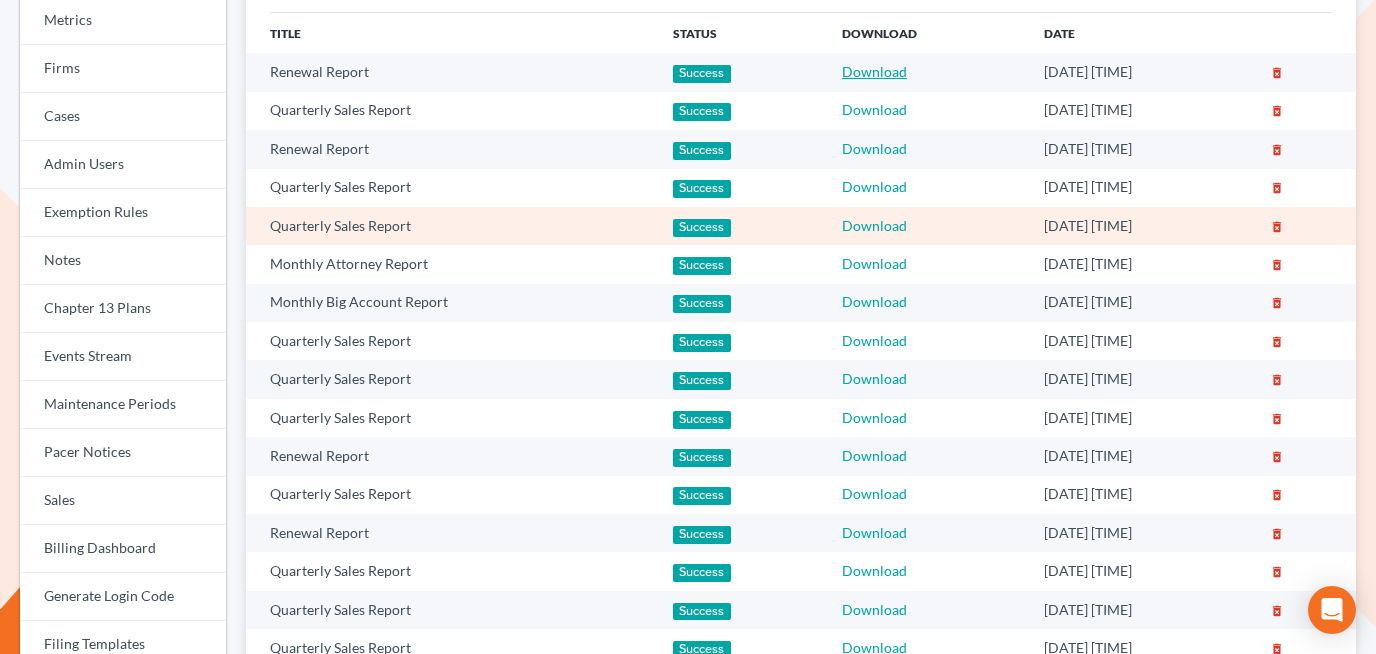 scroll, scrollTop: 227, scrollLeft: 0, axis: vertical 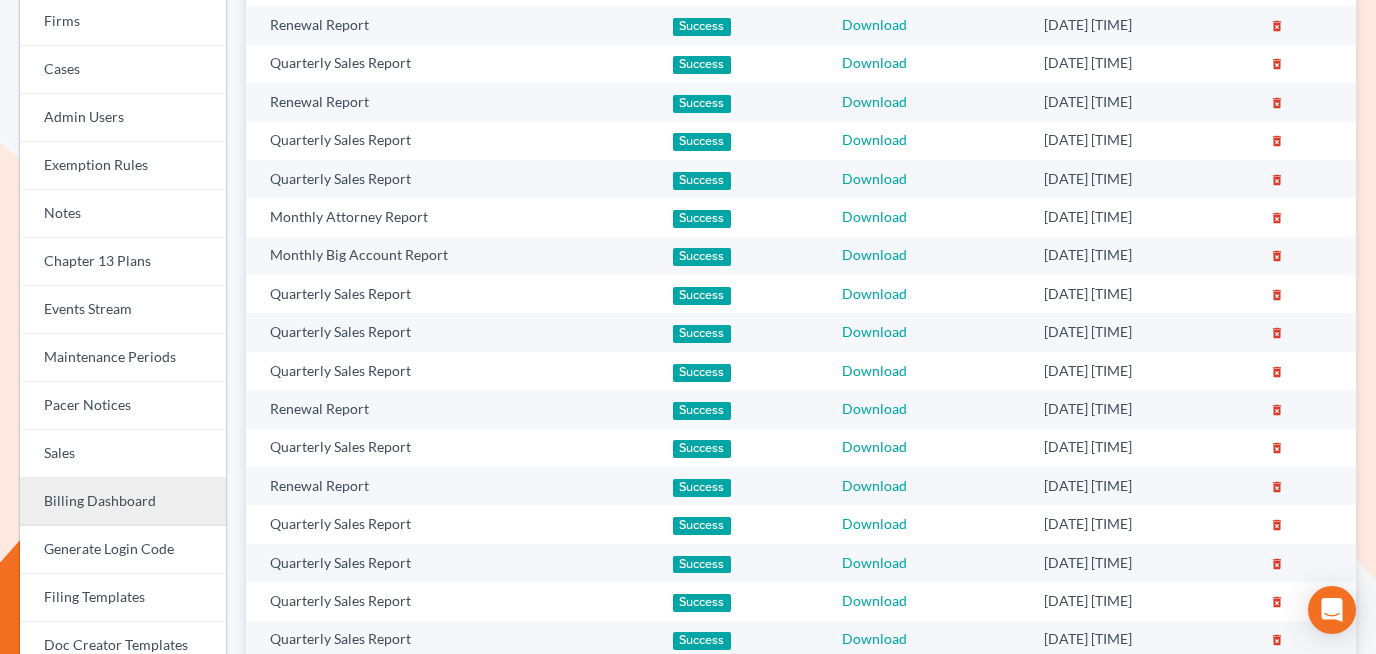 click on "Billing Dashboard" at bounding box center [123, 502] 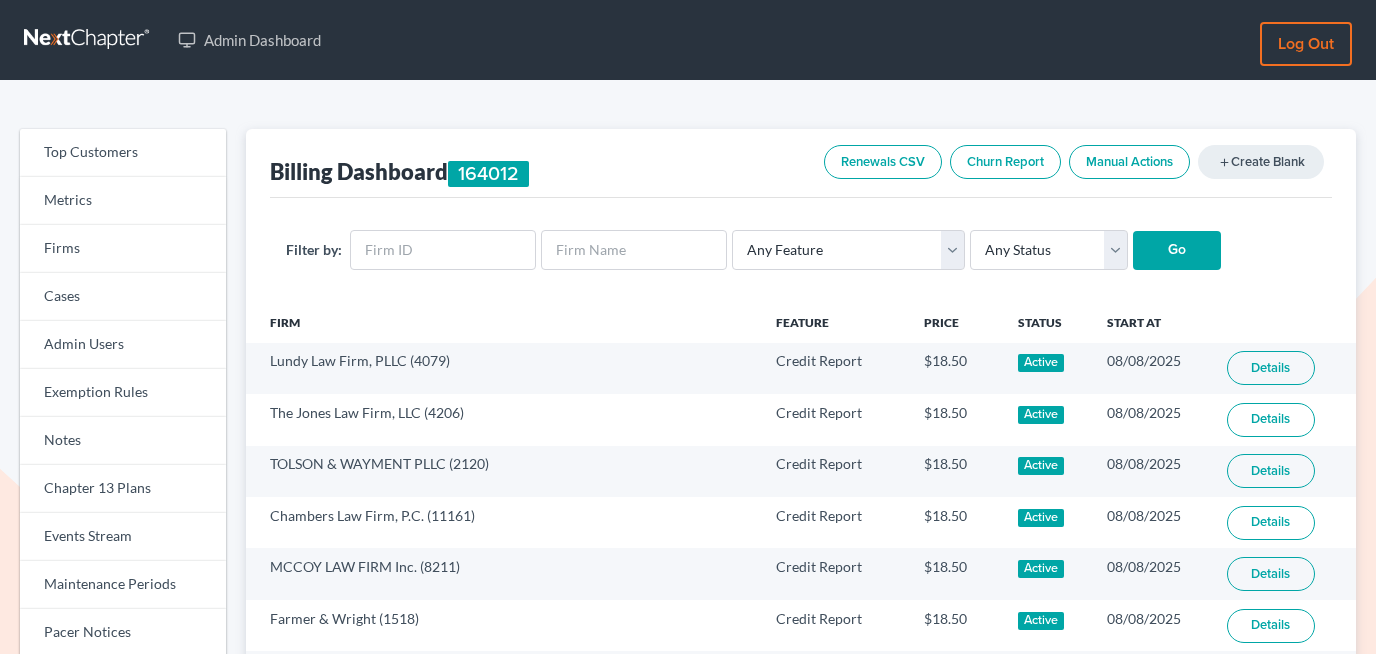 scroll, scrollTop: 0, scrollLeft: 0, axis: both 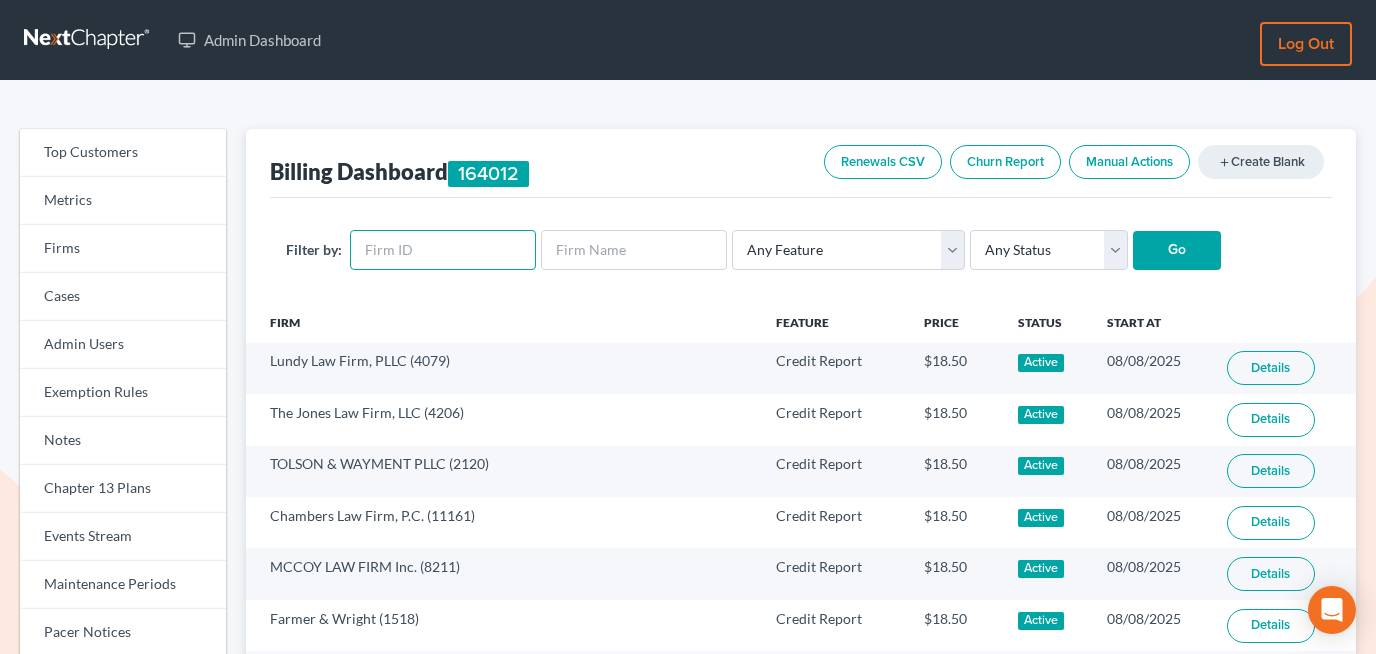 click at bounding box center (443, 250) 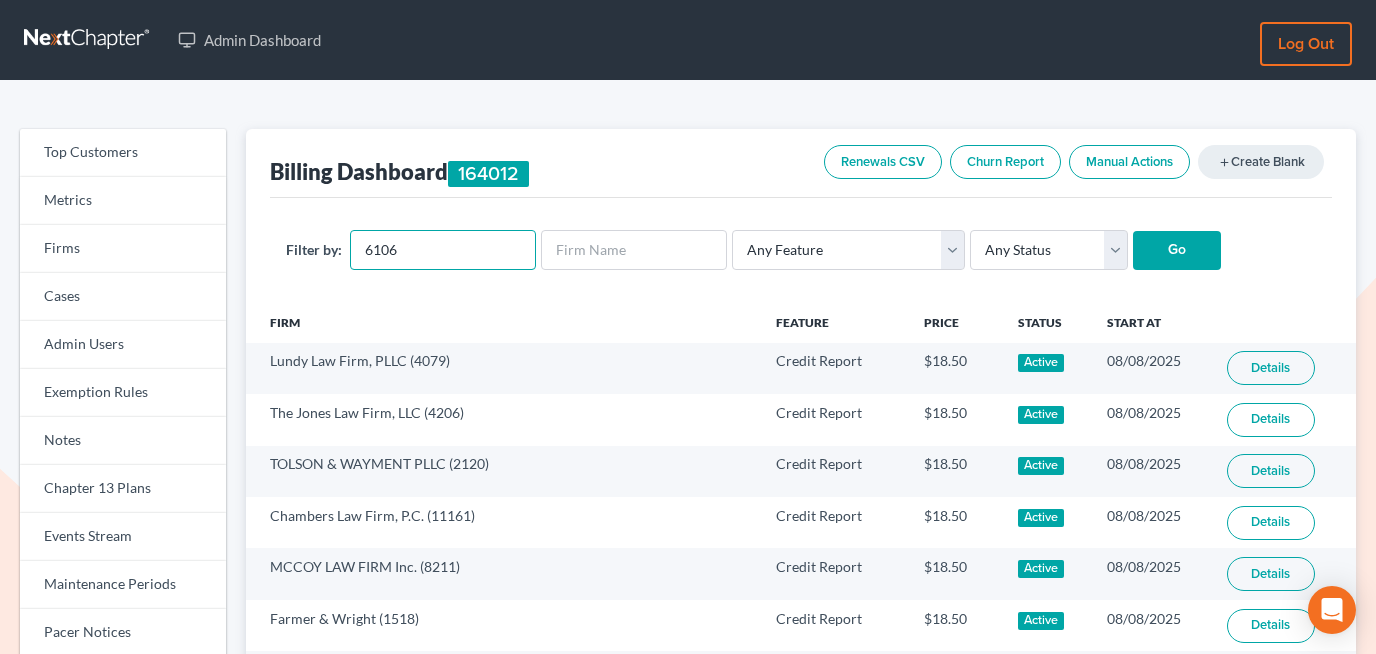 type on "6106" 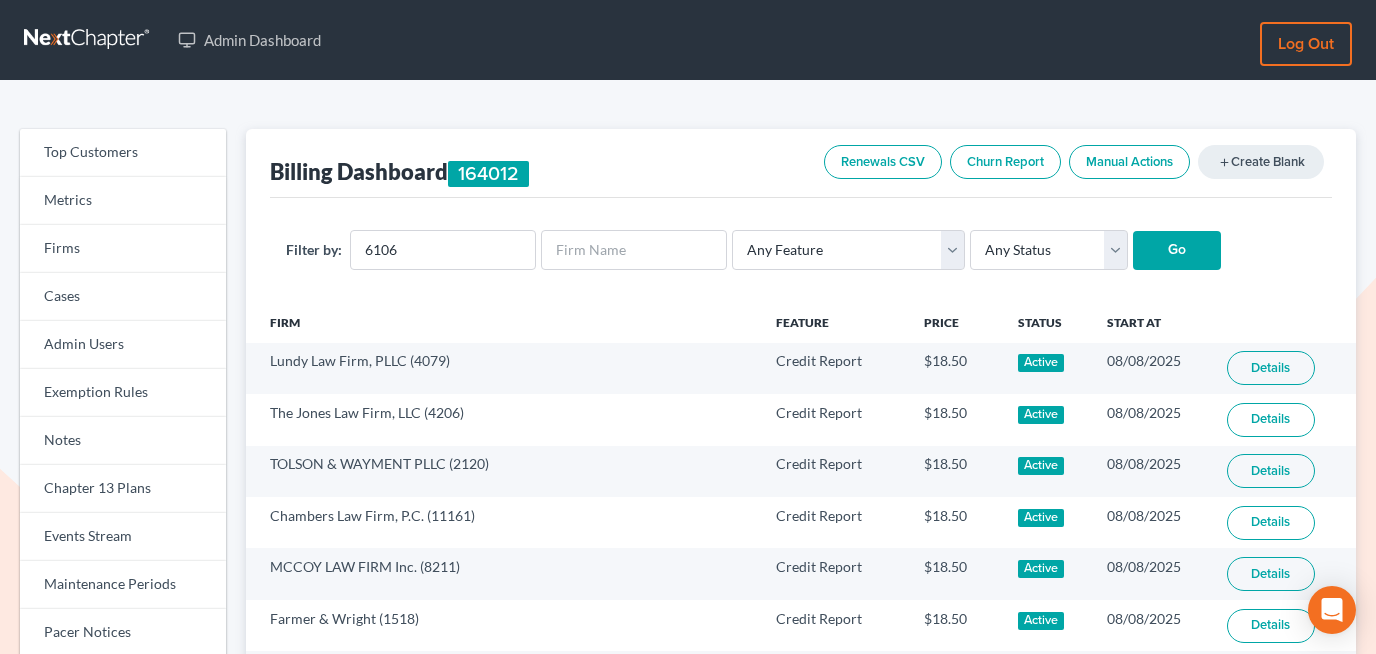 click on "Go" at bounding box center (1177, 251) 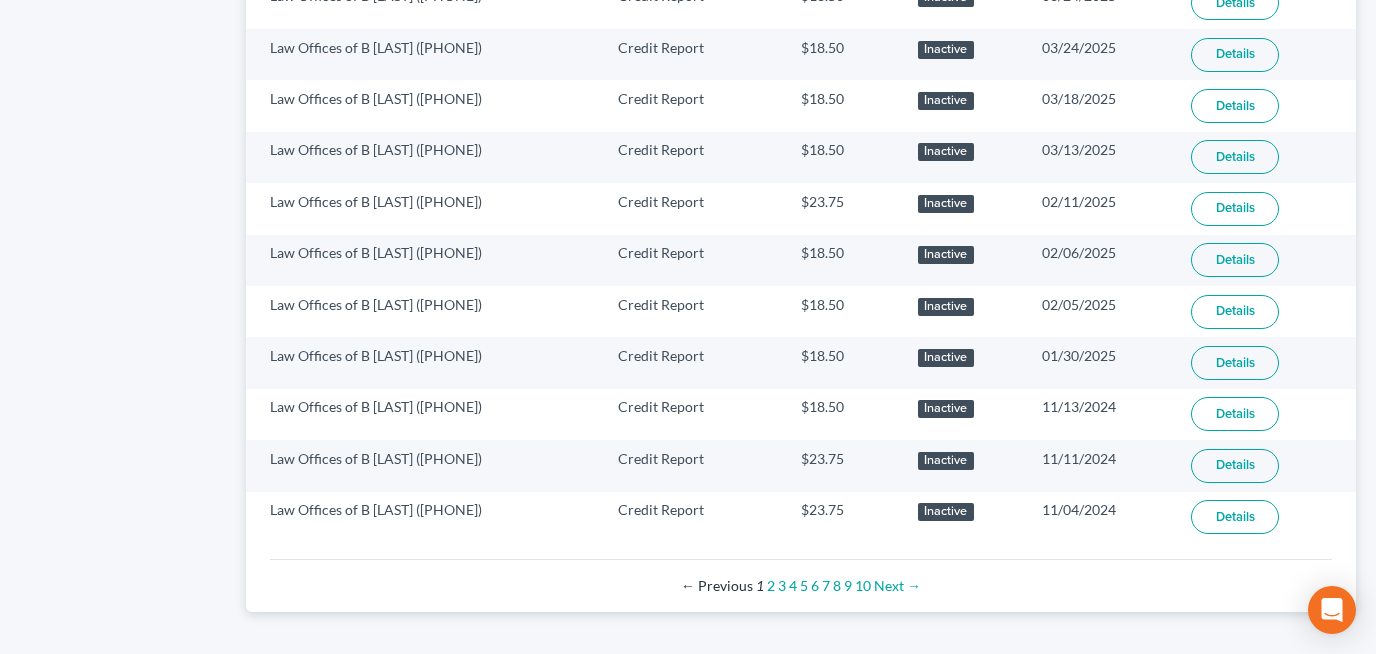scroll, scrollTop: 1385, scrollLeft: 0, axis: vertical 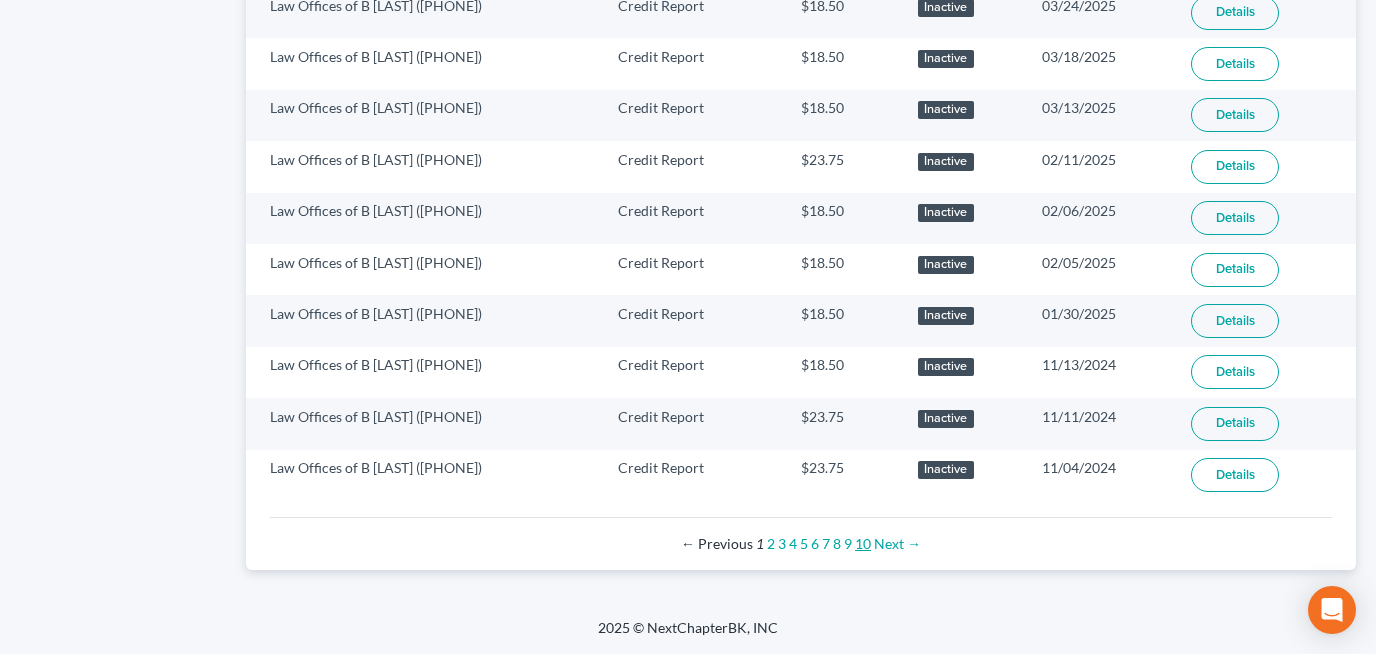 click on "10" at bounding box center [863, 543] 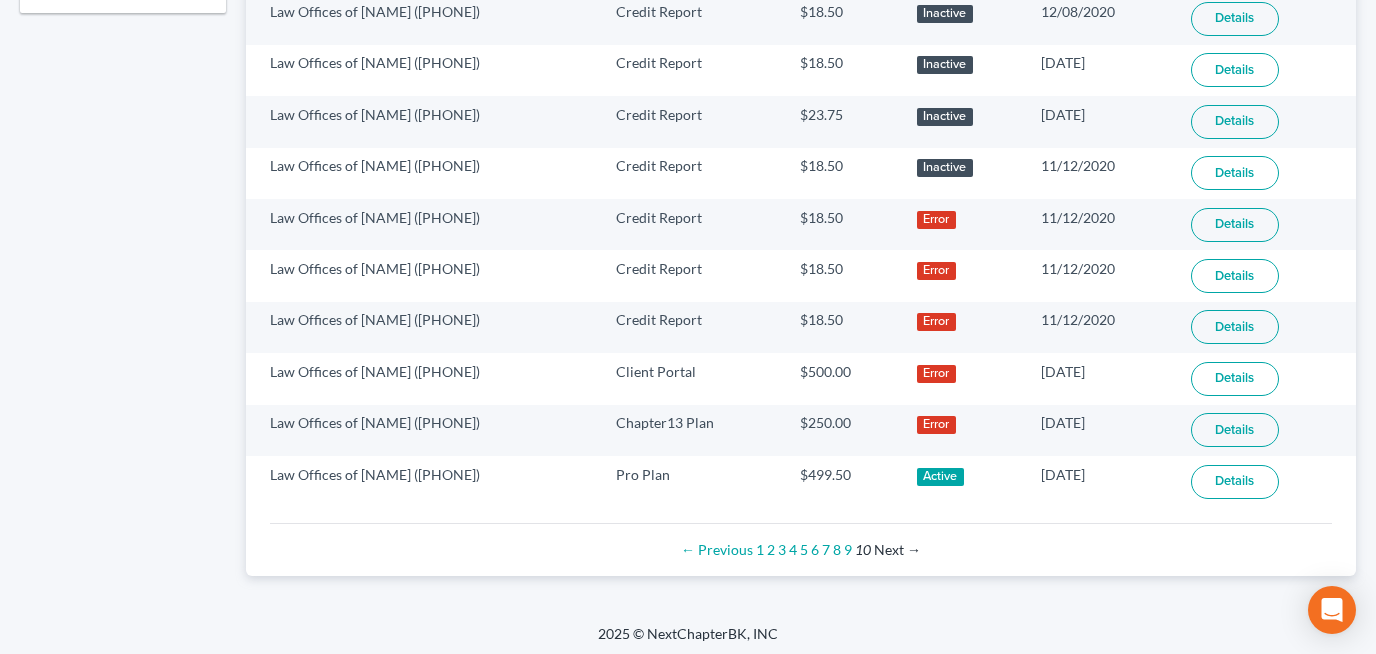 scroll, scrollTop: 1179, scrollLeft: 0, axis: vertical 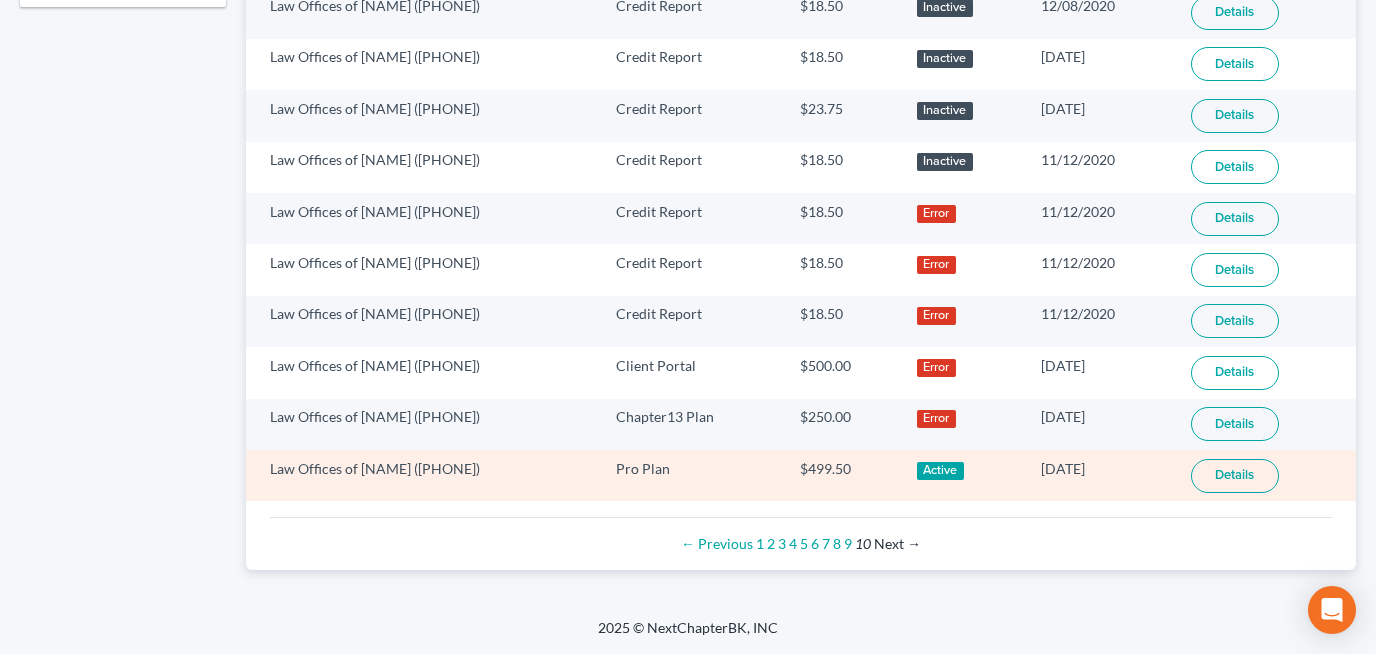 click on "Details" at bounding box center (1235, 476) 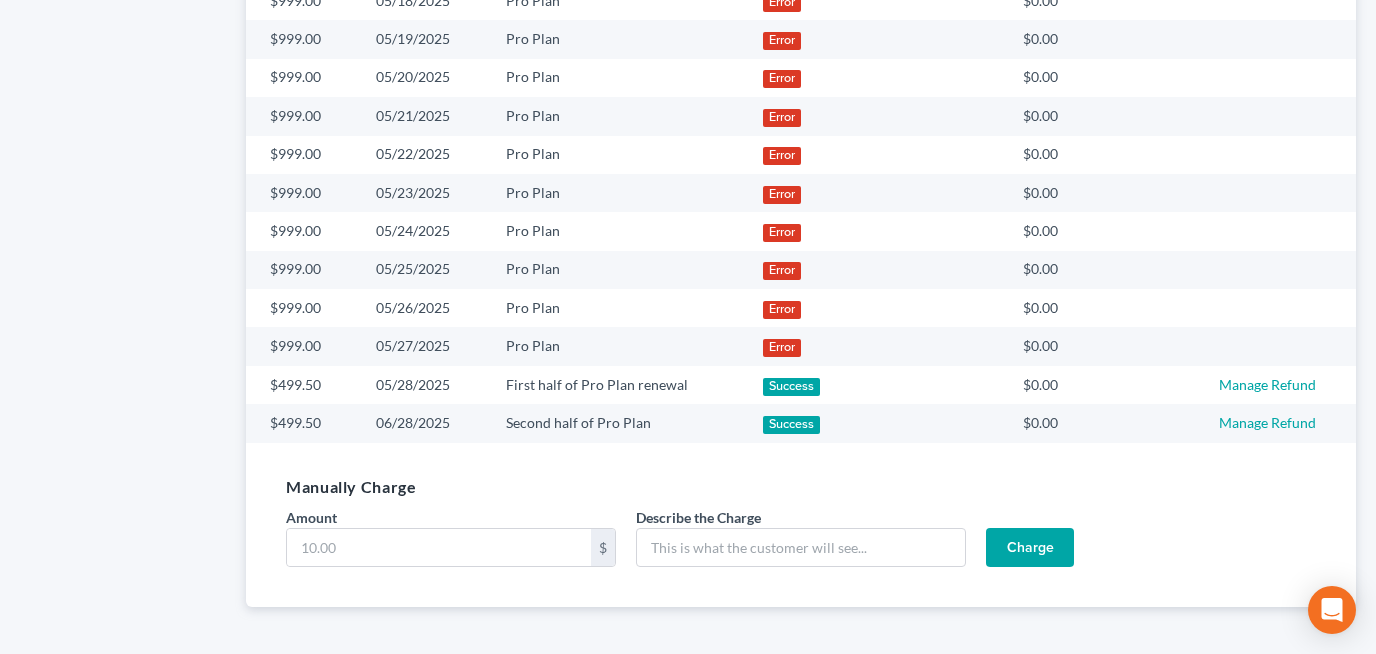scroll, scrollTop: 1722, scrollLeft: 0, axis: vertical 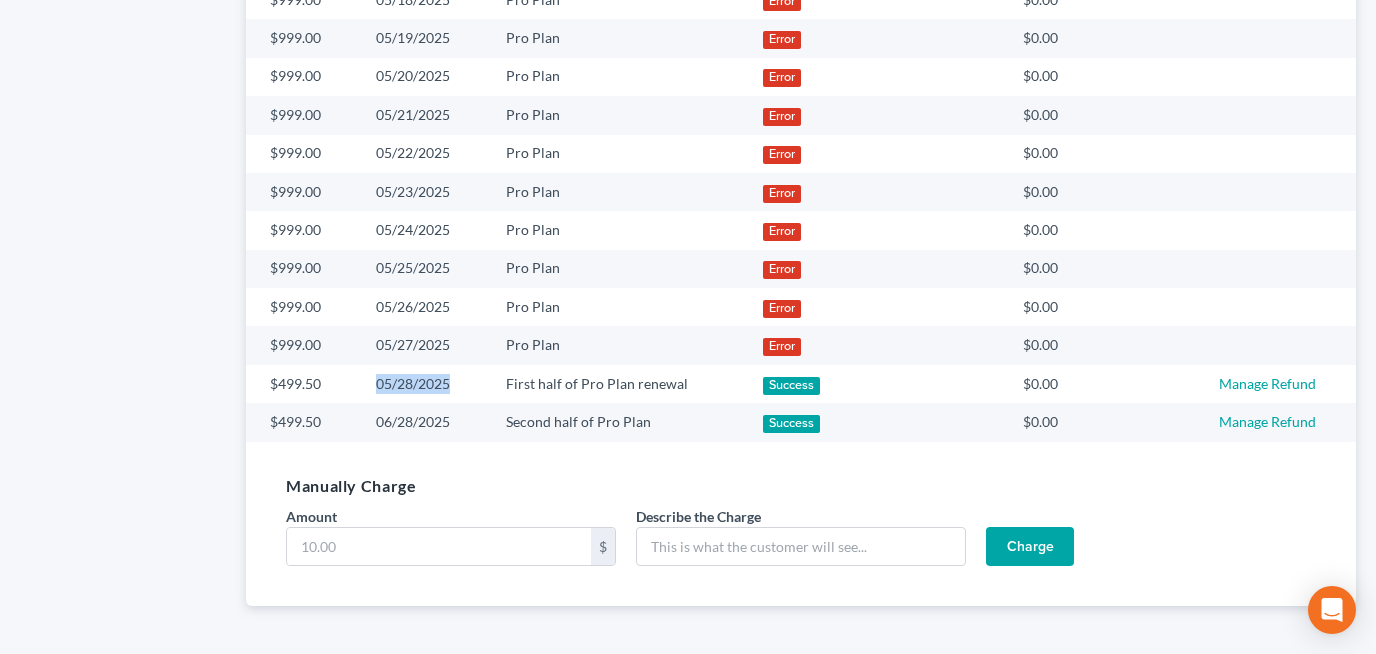 drag, startPoint x: 380, startPoint y: 378, endPoint x: 467, endPoint y: 372, distance: 87.20665 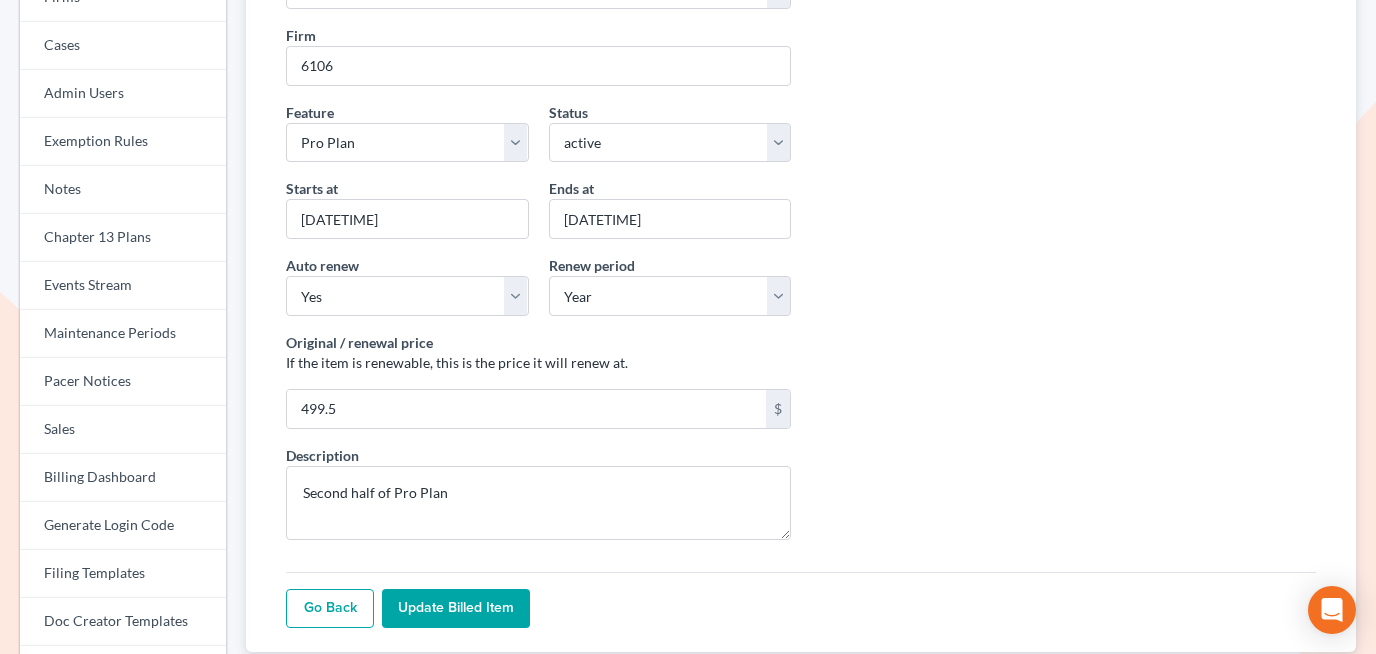 scroll, scrollTop: 220, scrollLeft: 0, axis: vertical 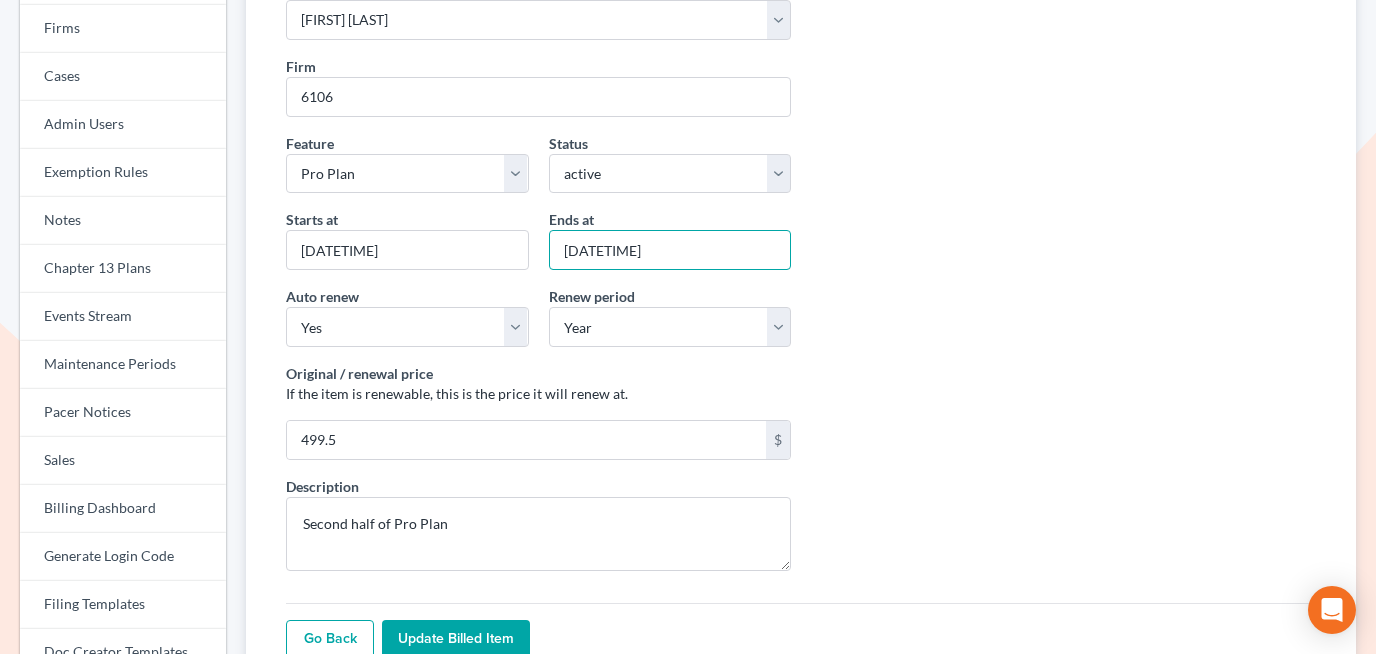 click on "2026-06-28 00:00:00 -0400" at bounding box center (670, 250) 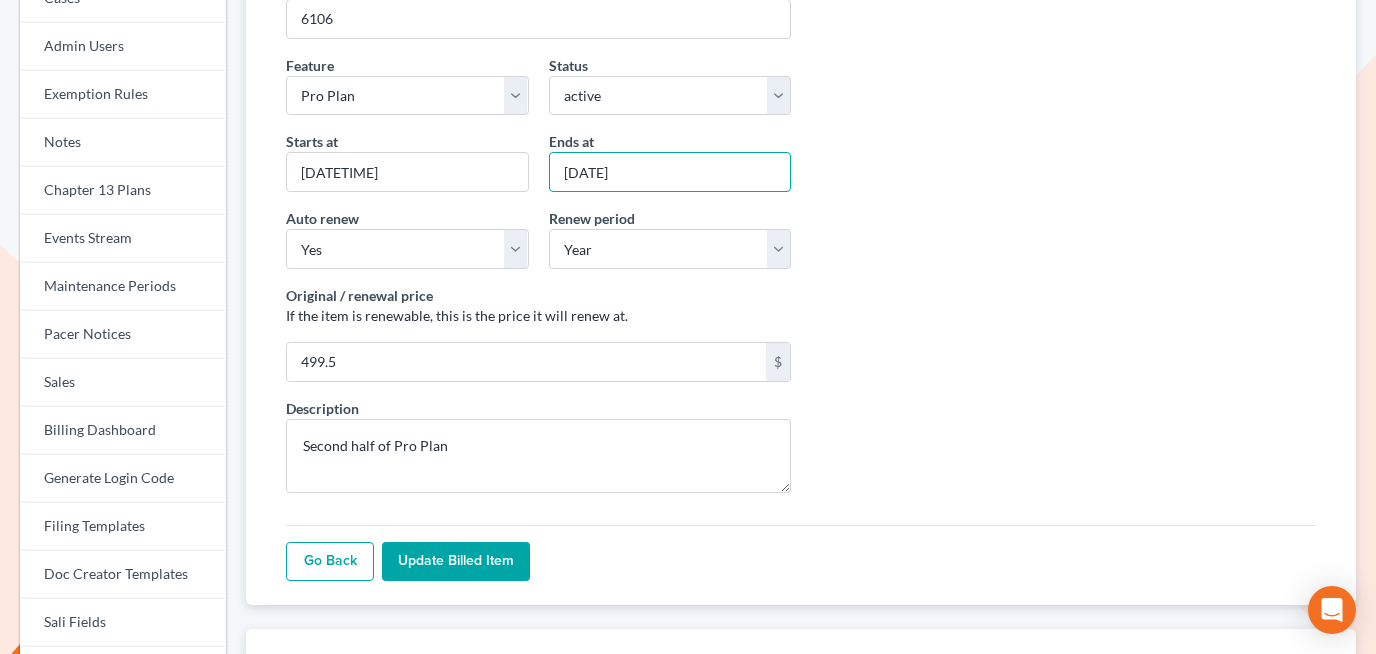 scroll, scrollTop: 299, scrollLeft: 0, axis: vertical 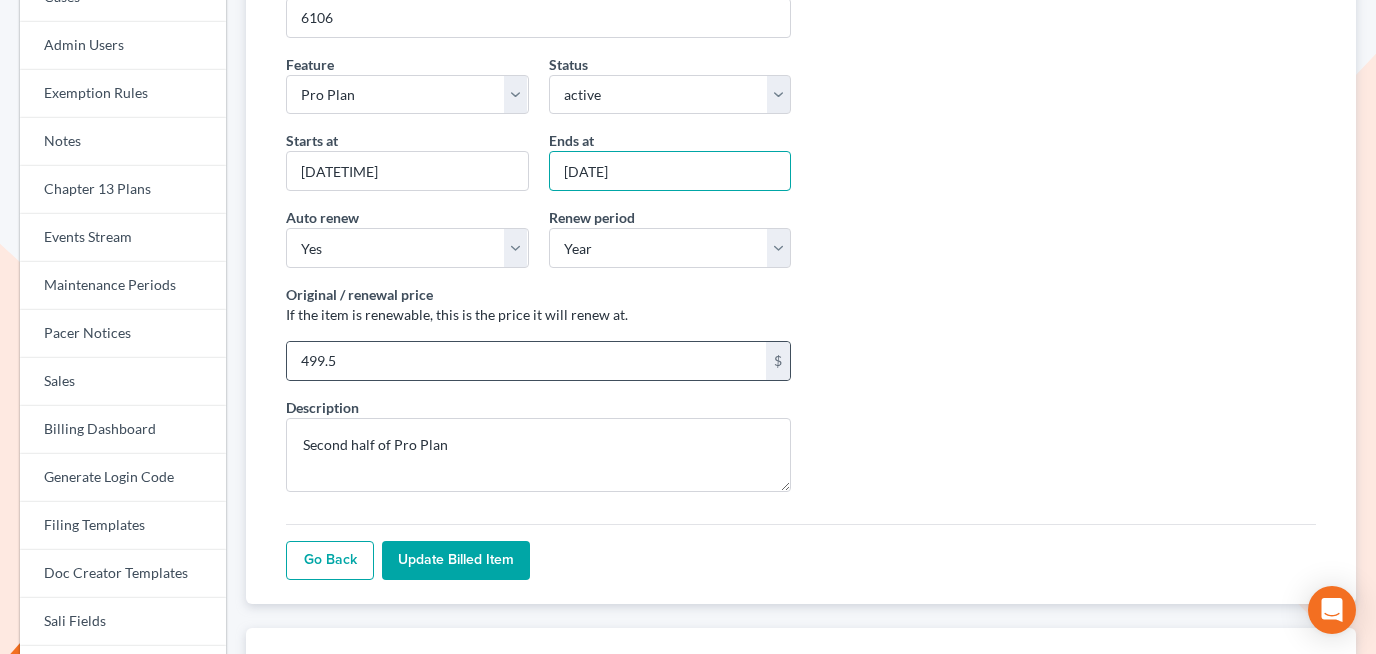 type on "05/28/2026" 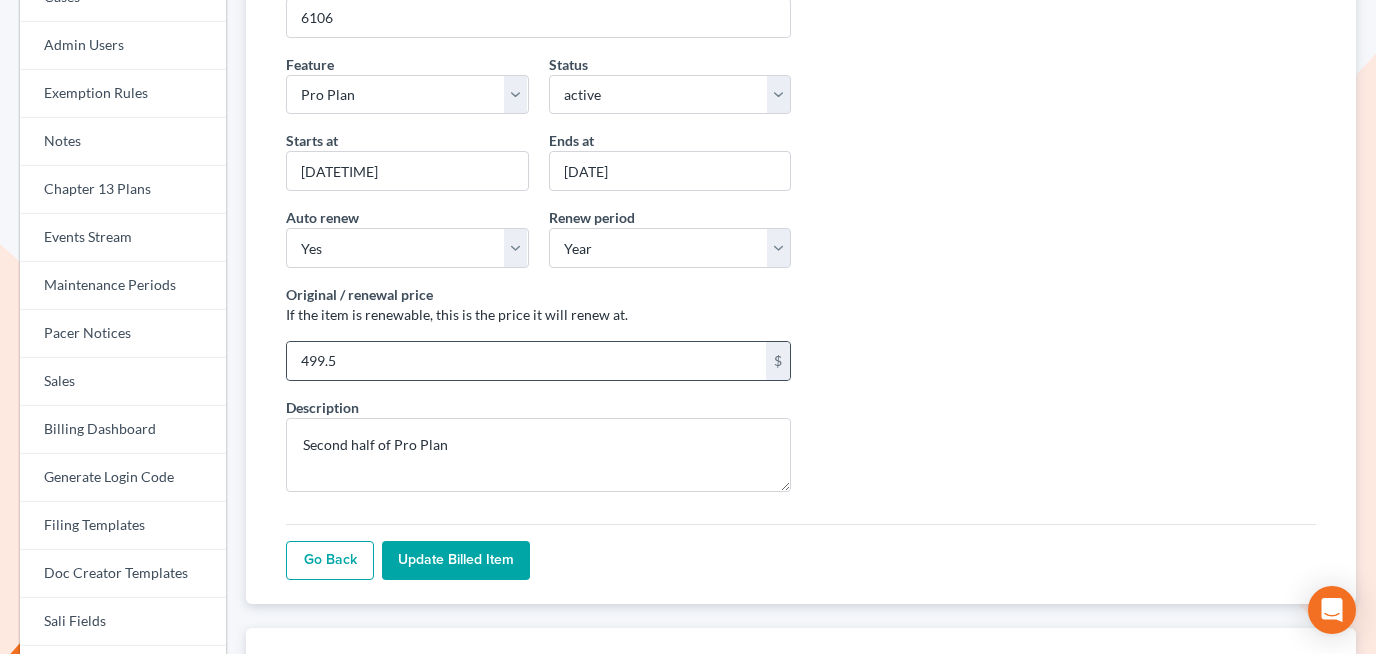 click on "499.5 $" at bounding box center (538, 361) 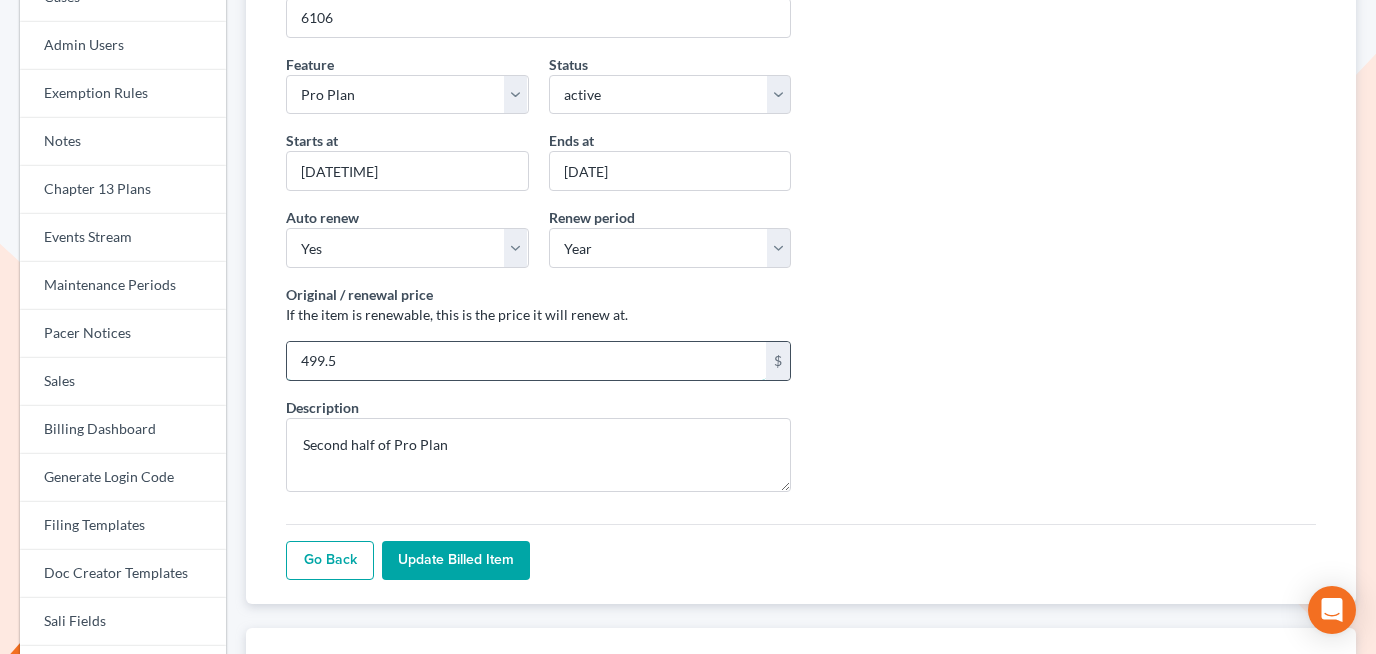 click on "499.5" at bounding box center [526, 361] 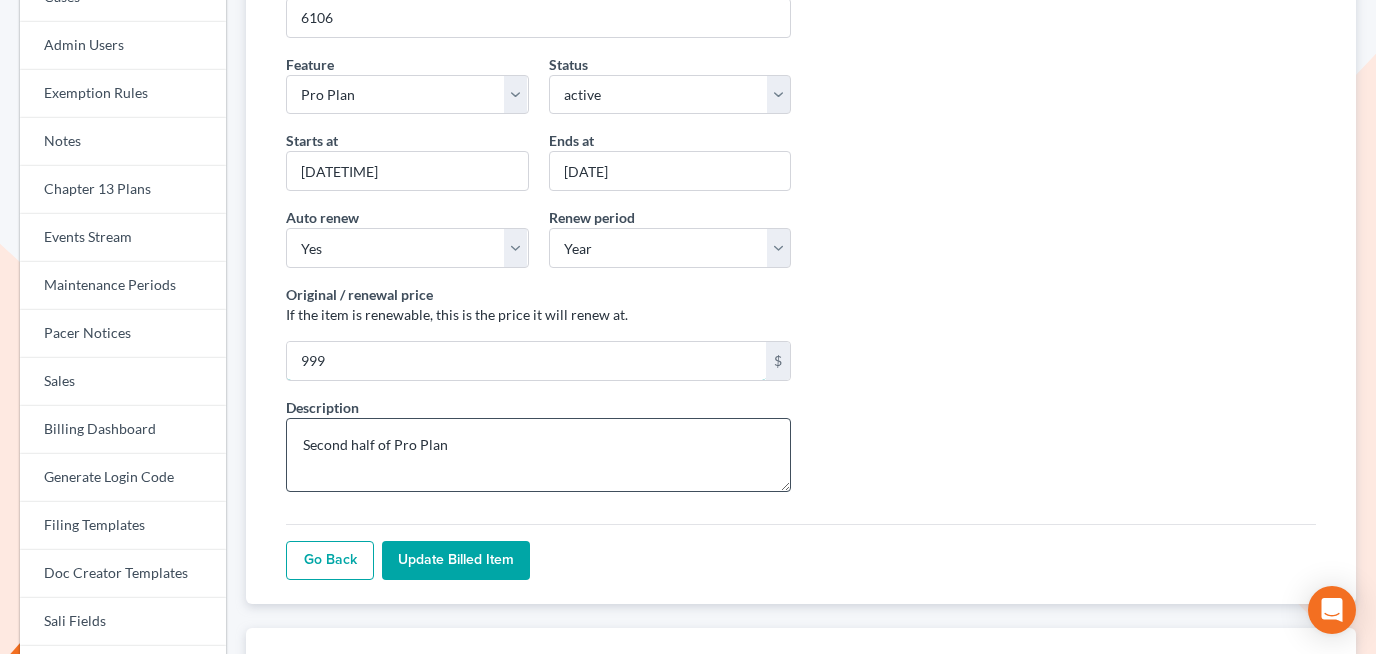 type on "999" 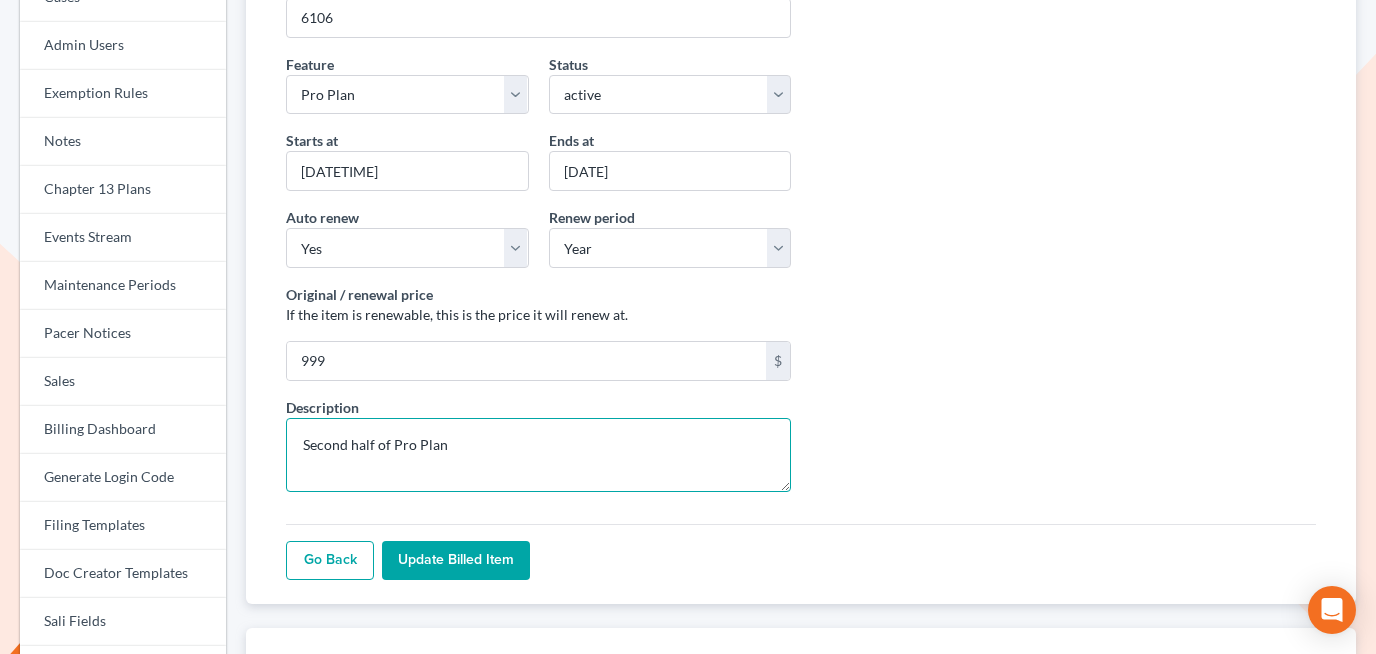 click on "Second half of Pro Plan" at bounding box center [538, 455] 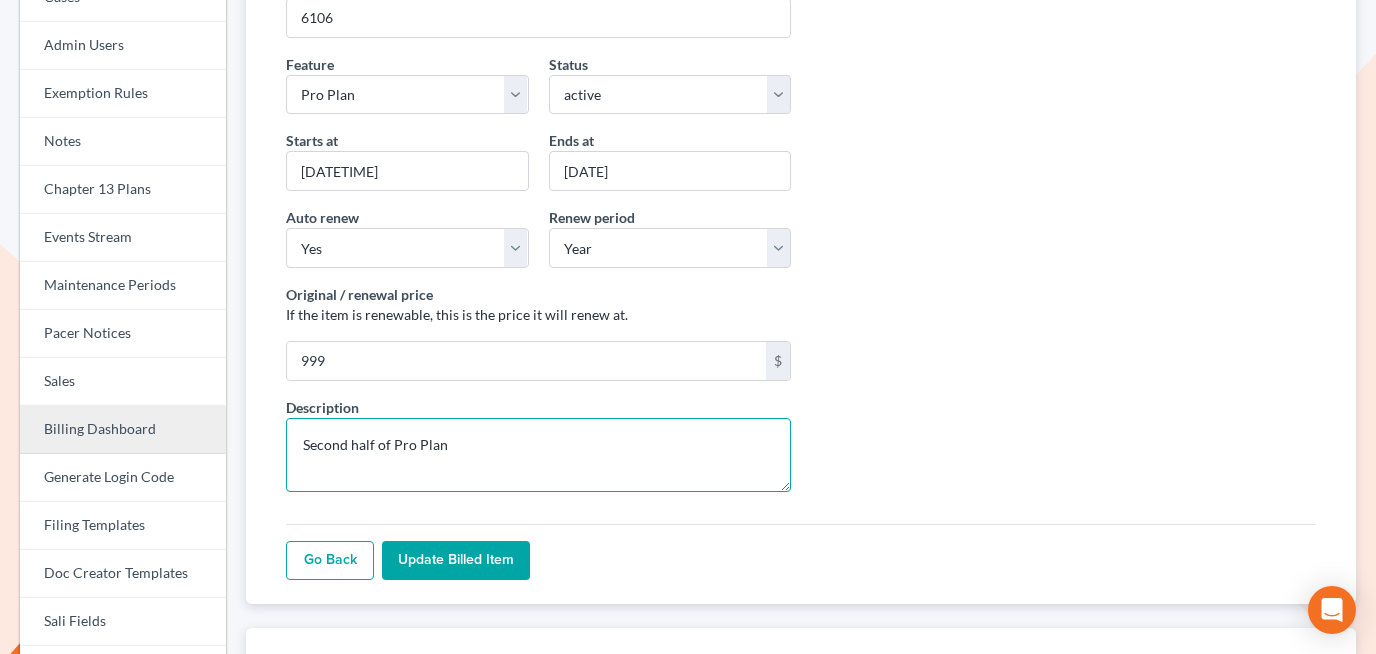 drag, startPoint x: 392, startPoint y: 446, endPoint x: 146, endPoint y: 446, distance: 246 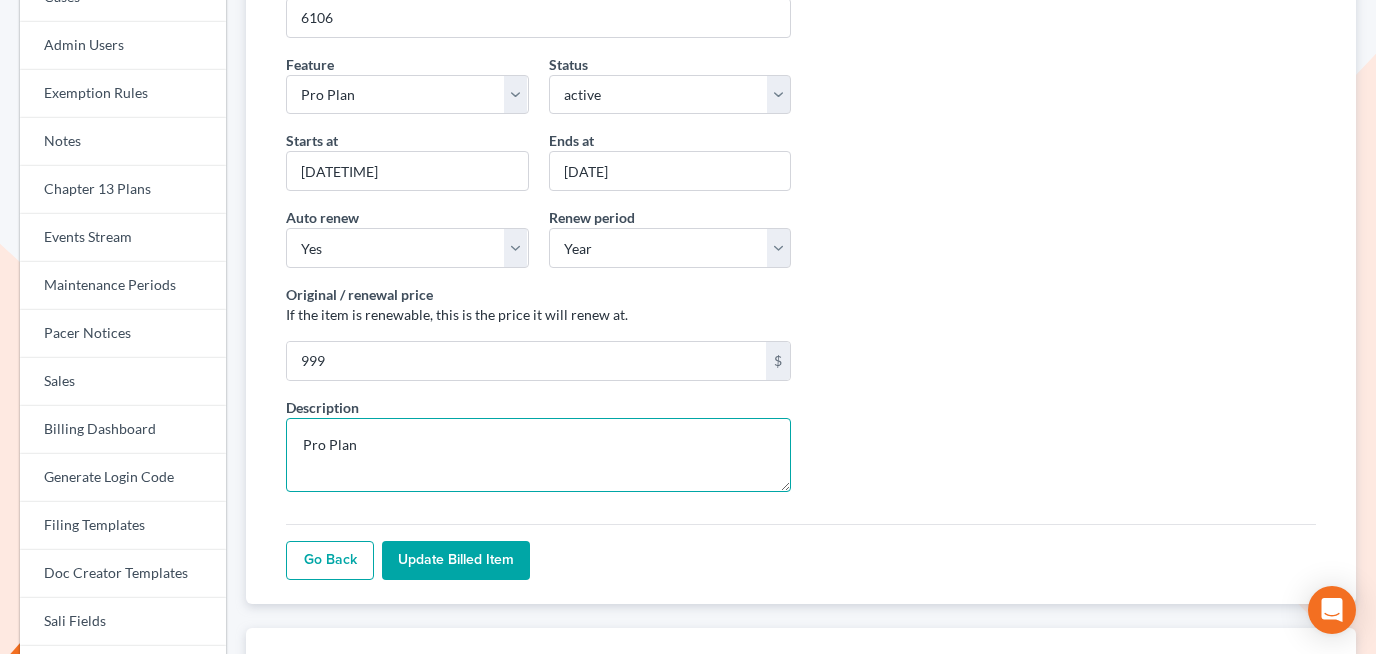type on "Pro Plan" 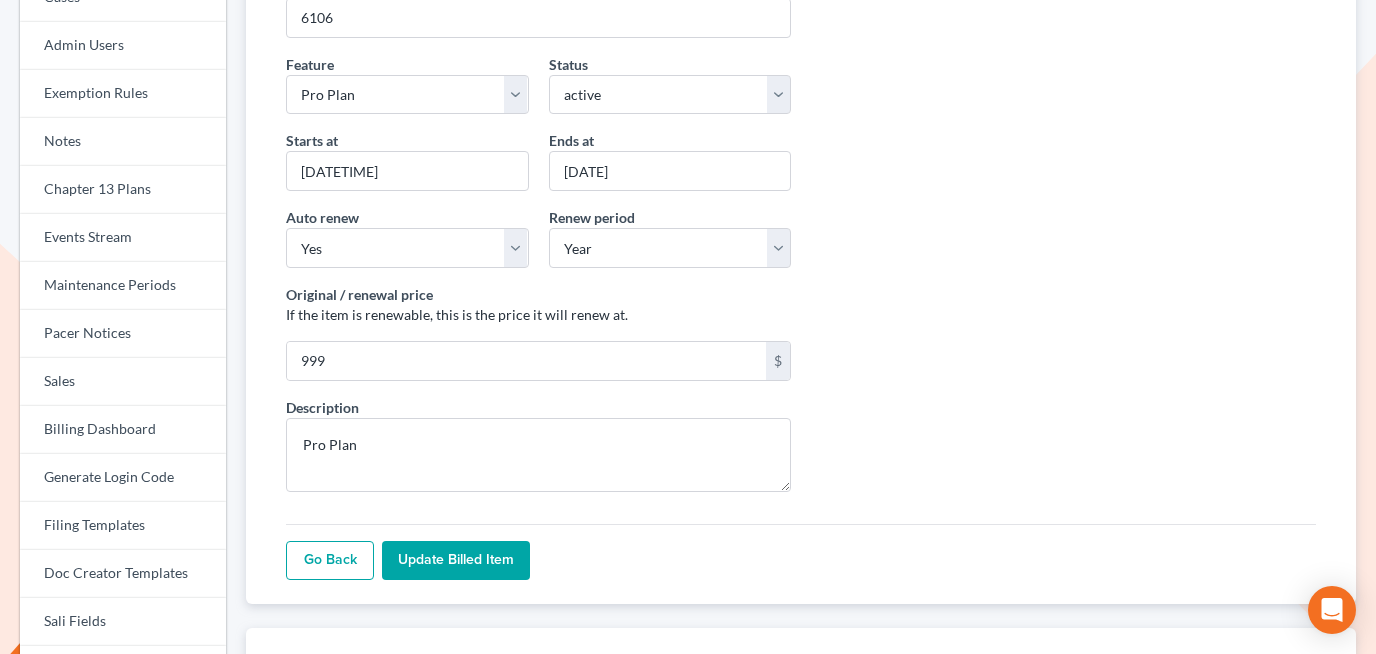 click on "Update Billed item" at bounding box center (456, 561) 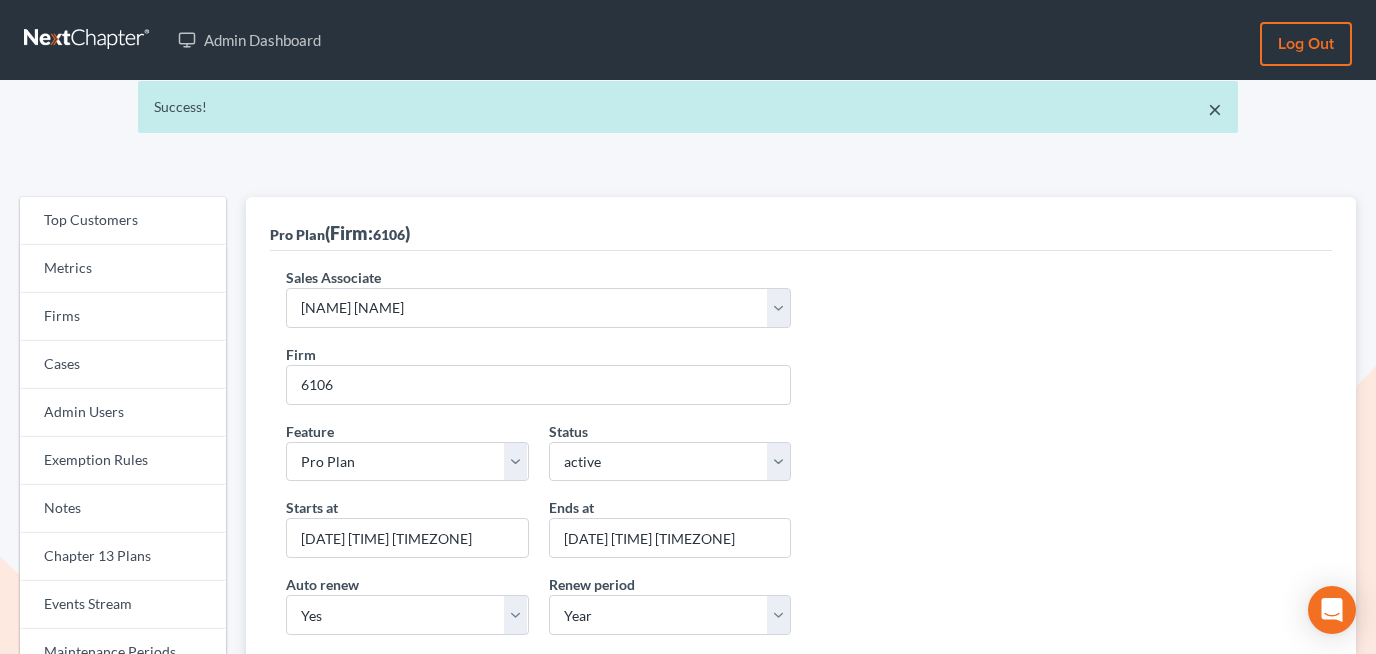 scroll, scrollTop: 0, scrollLeft: 0, axis: both 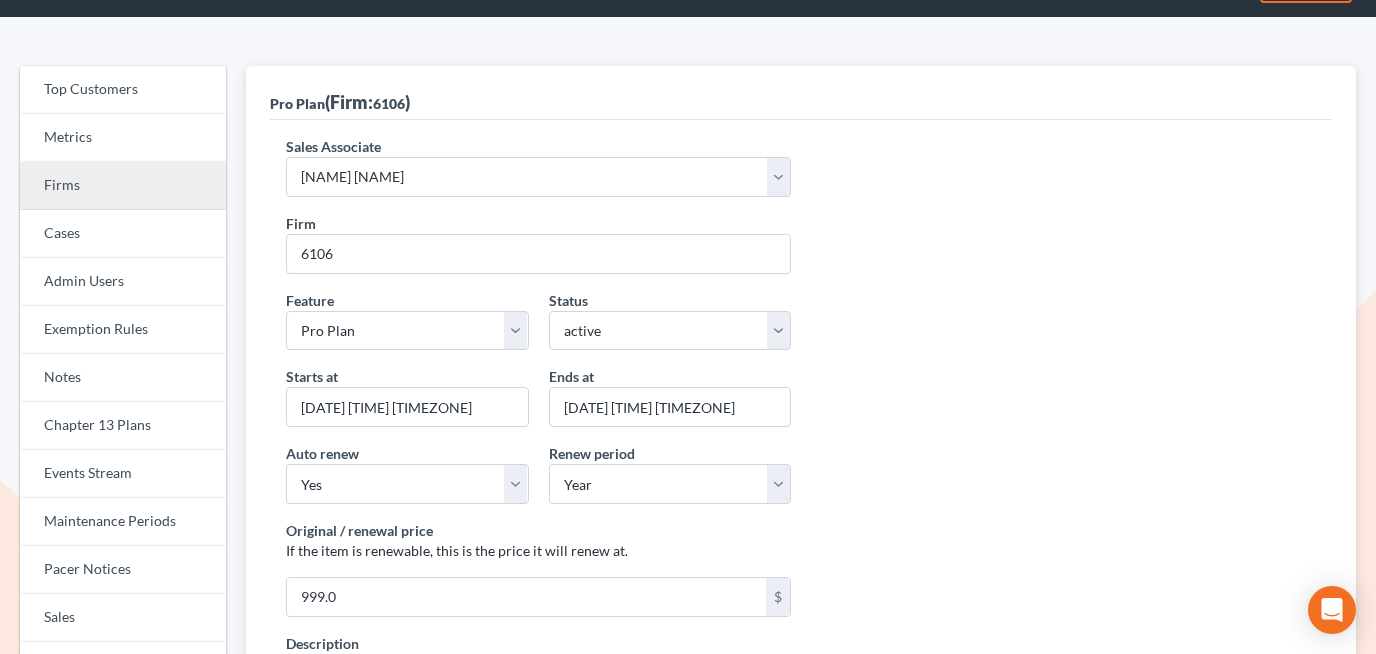 click on "Firms" at bounding box center (123, 186) 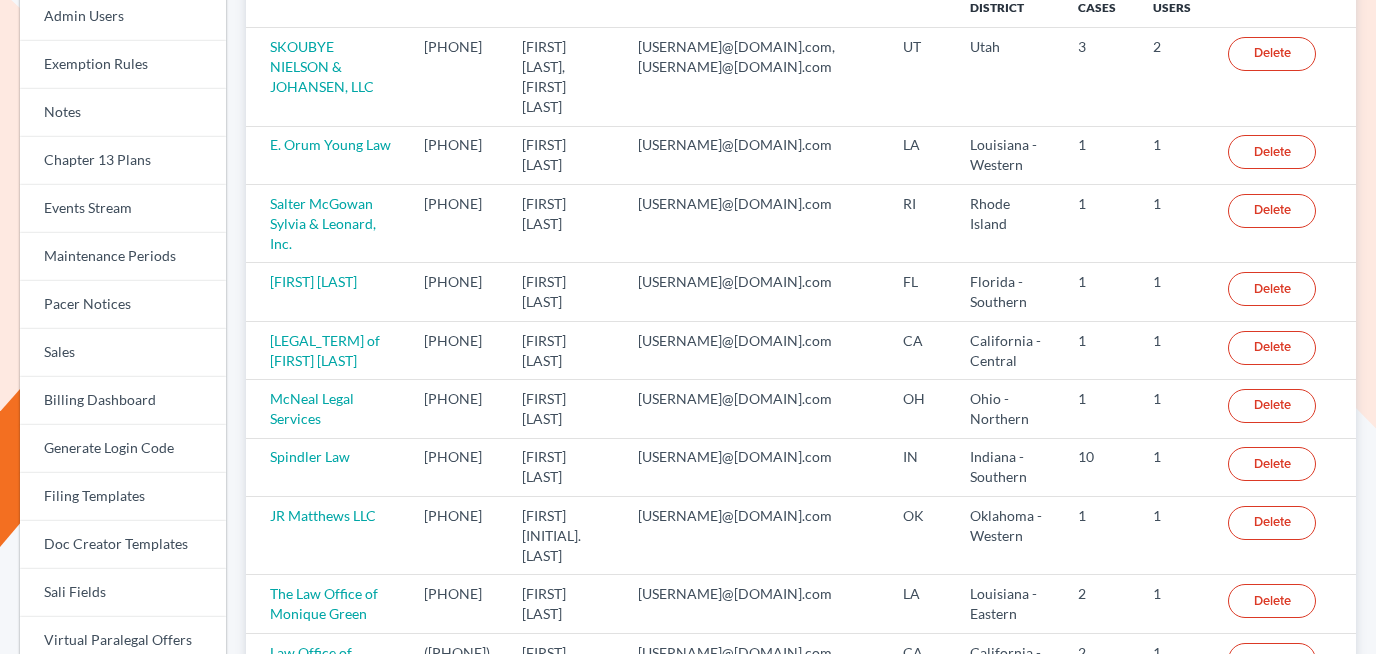scroll, scrollTop: 575, scrollLeft: 0, axis: vertical 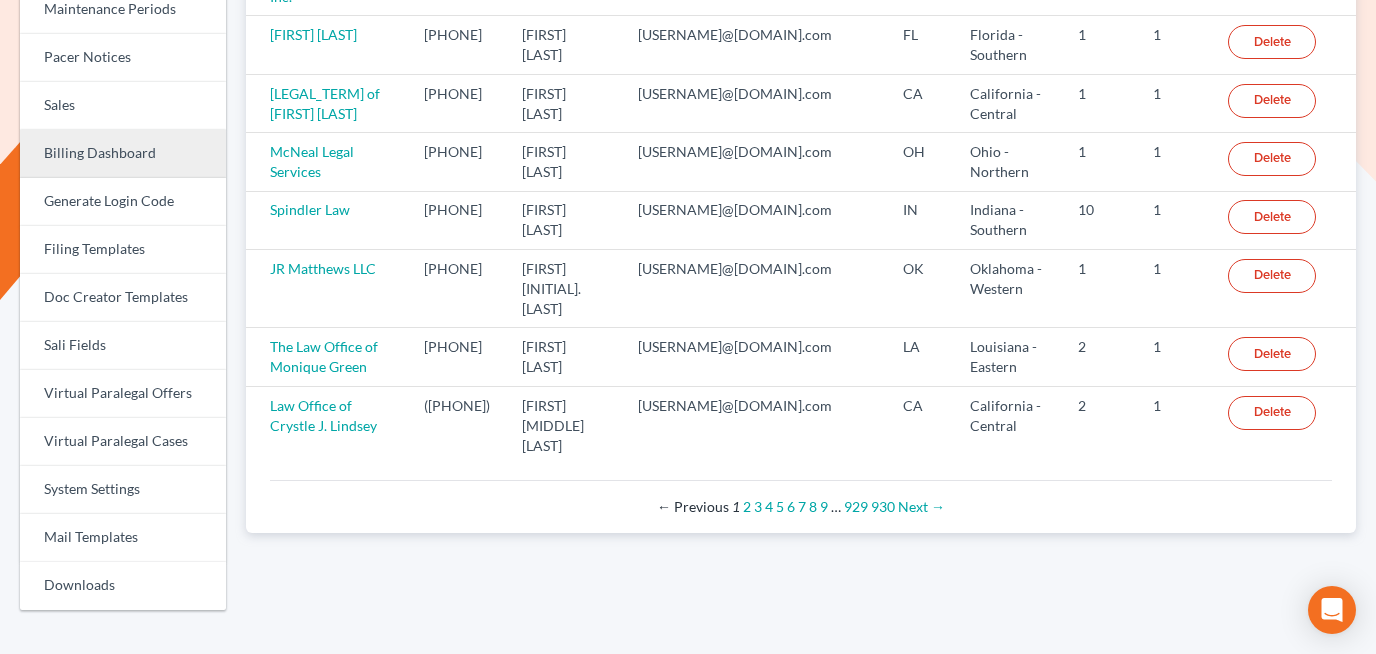 click on "Billing Dashboard" at bounding box center (123, 154) 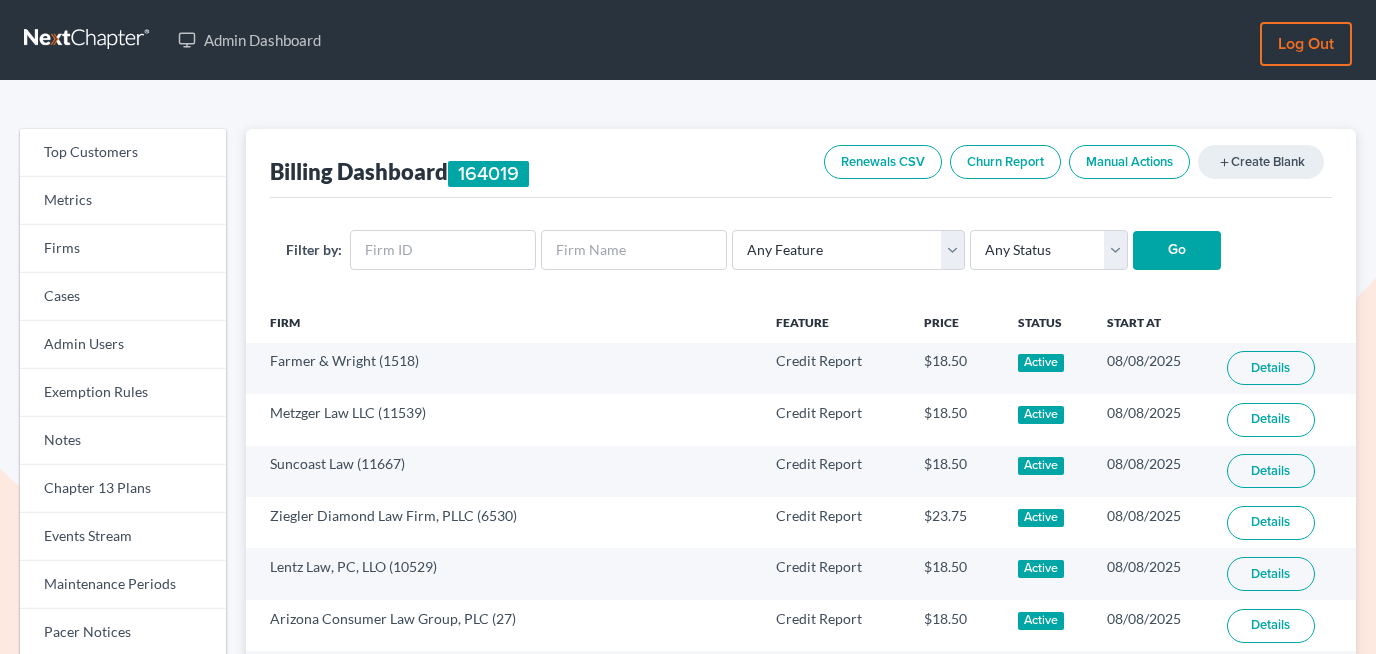 scroll, scrollTop: 0, scrollLeft: 0, axis: both 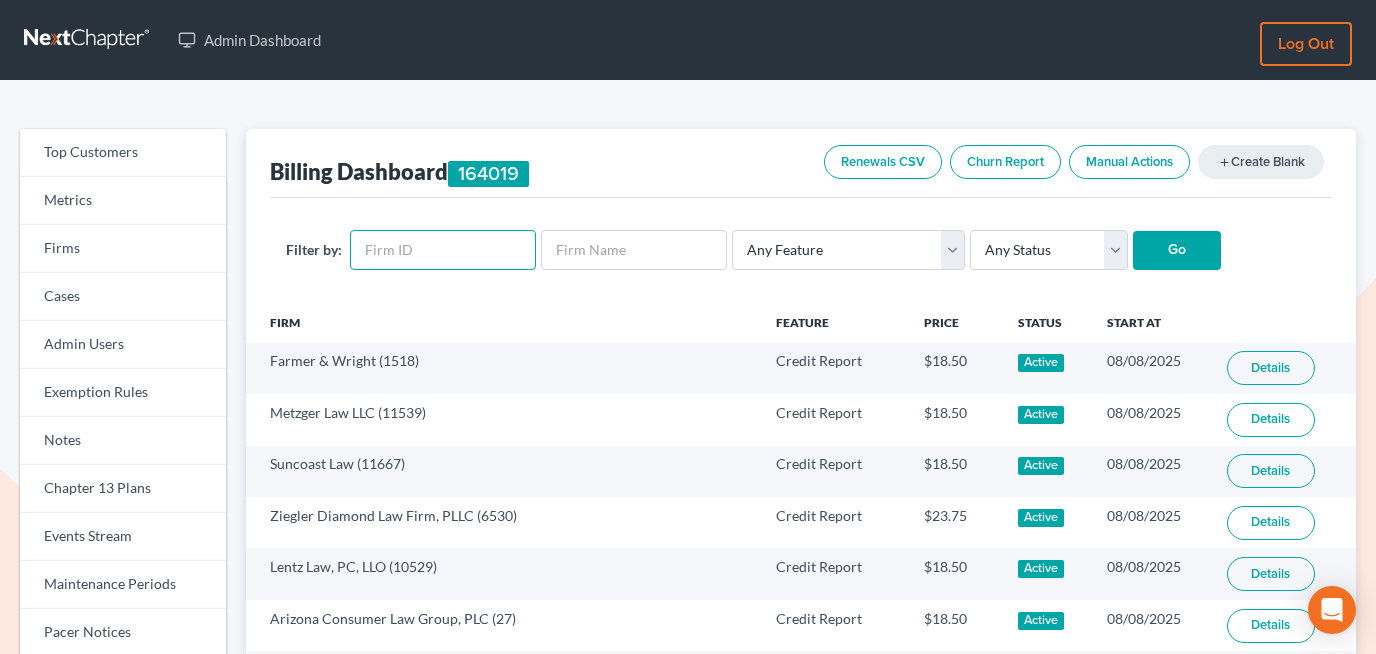 click at bounding box center [443, 250] 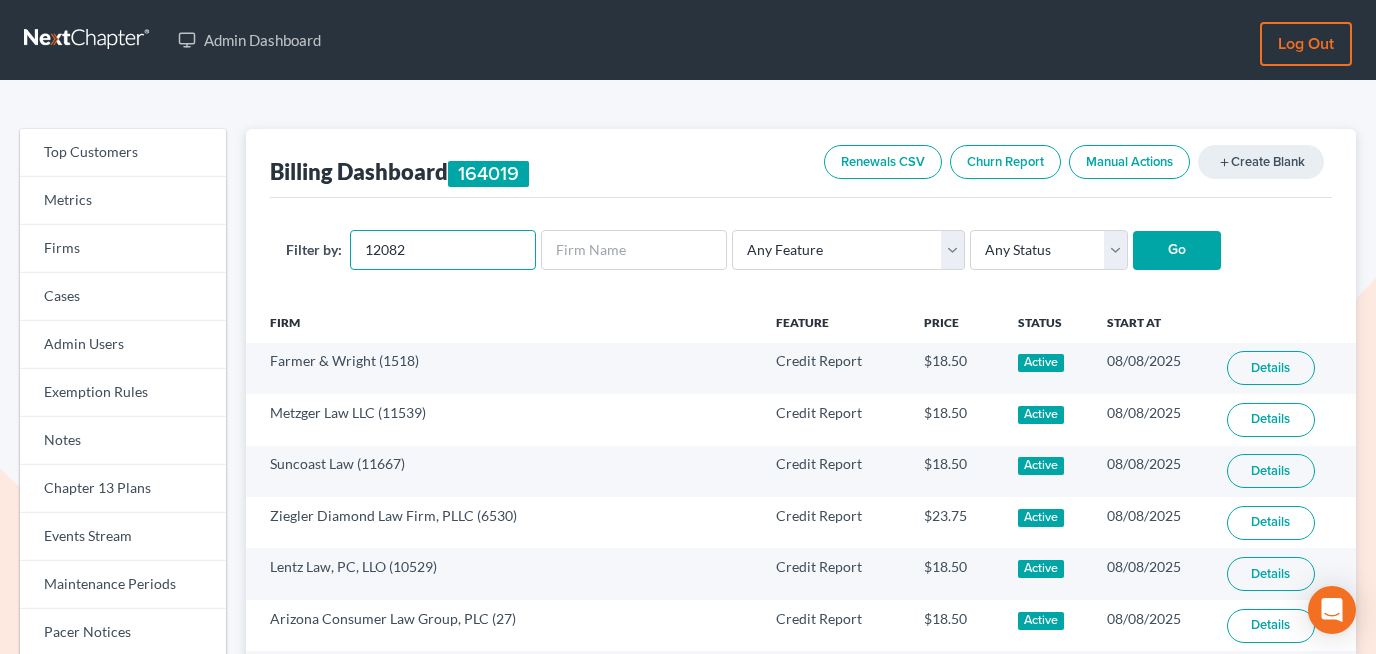 type on "12082" 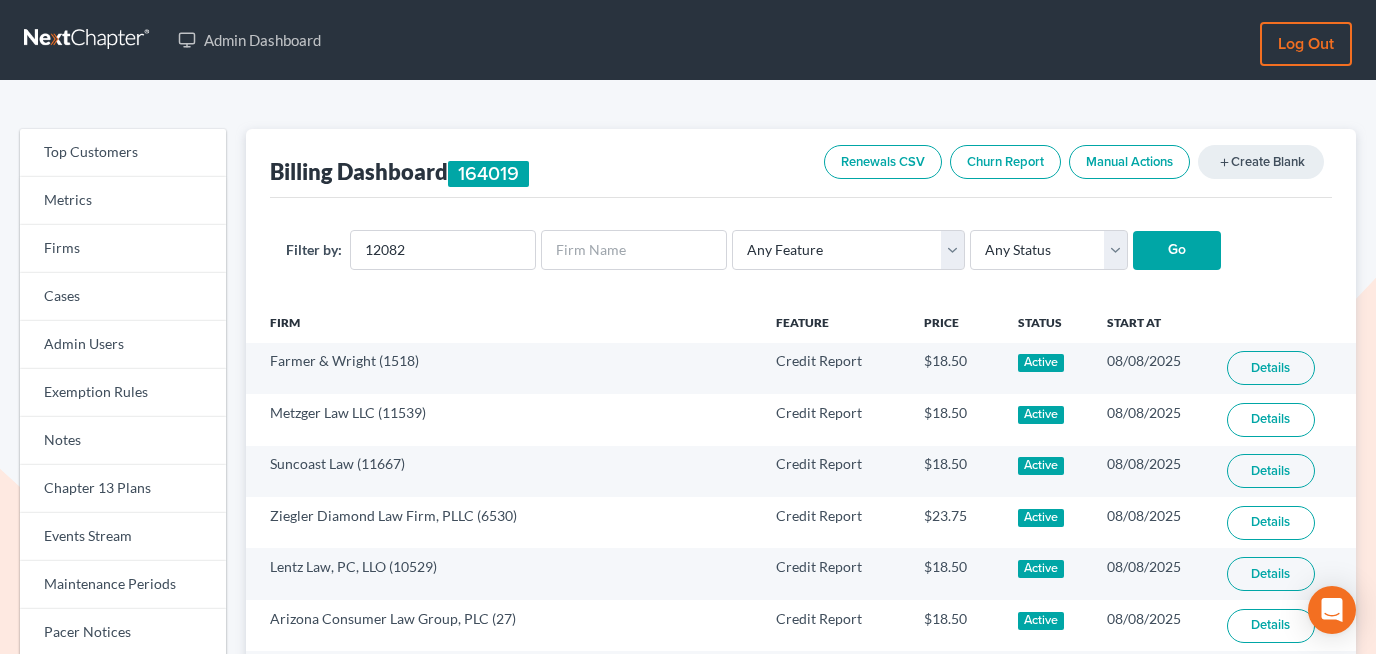 click on "Go" at bounding box center [1177, 251] 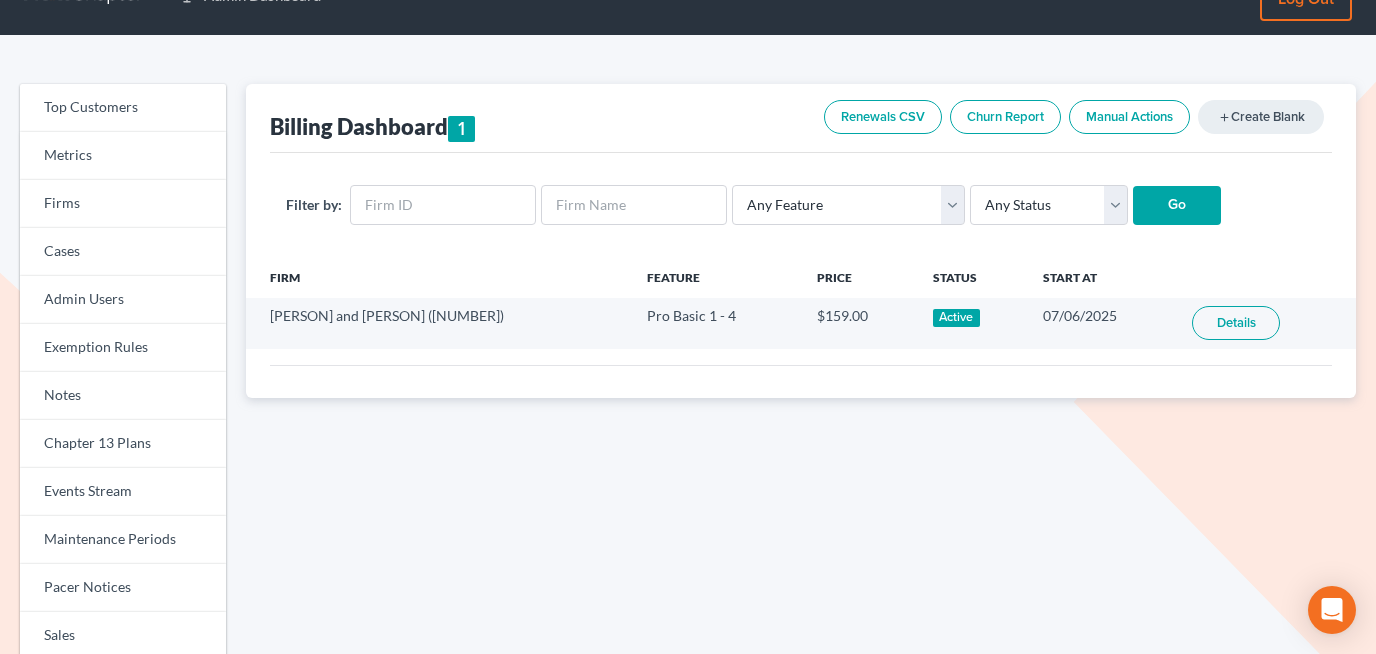 scroll, scrollTop: 47, scrollLeft: 0, axis: vertical 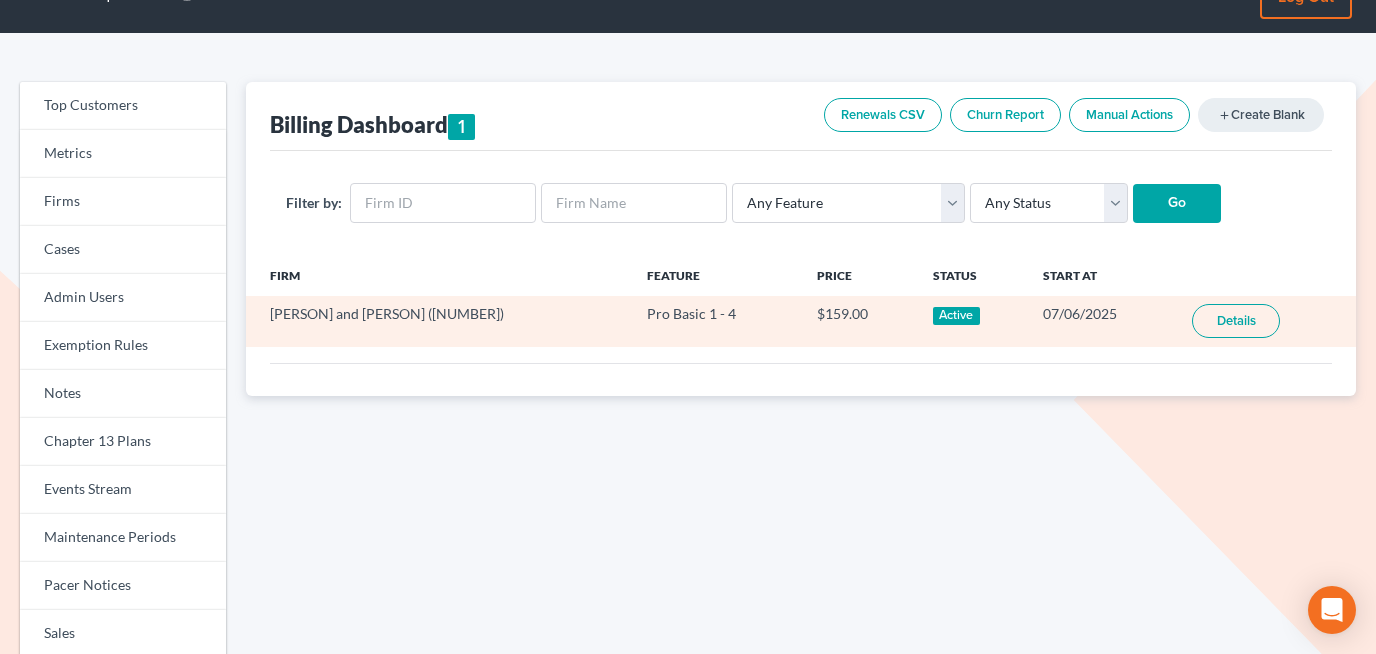 click on "Details" at bounding box center (1236, 321) 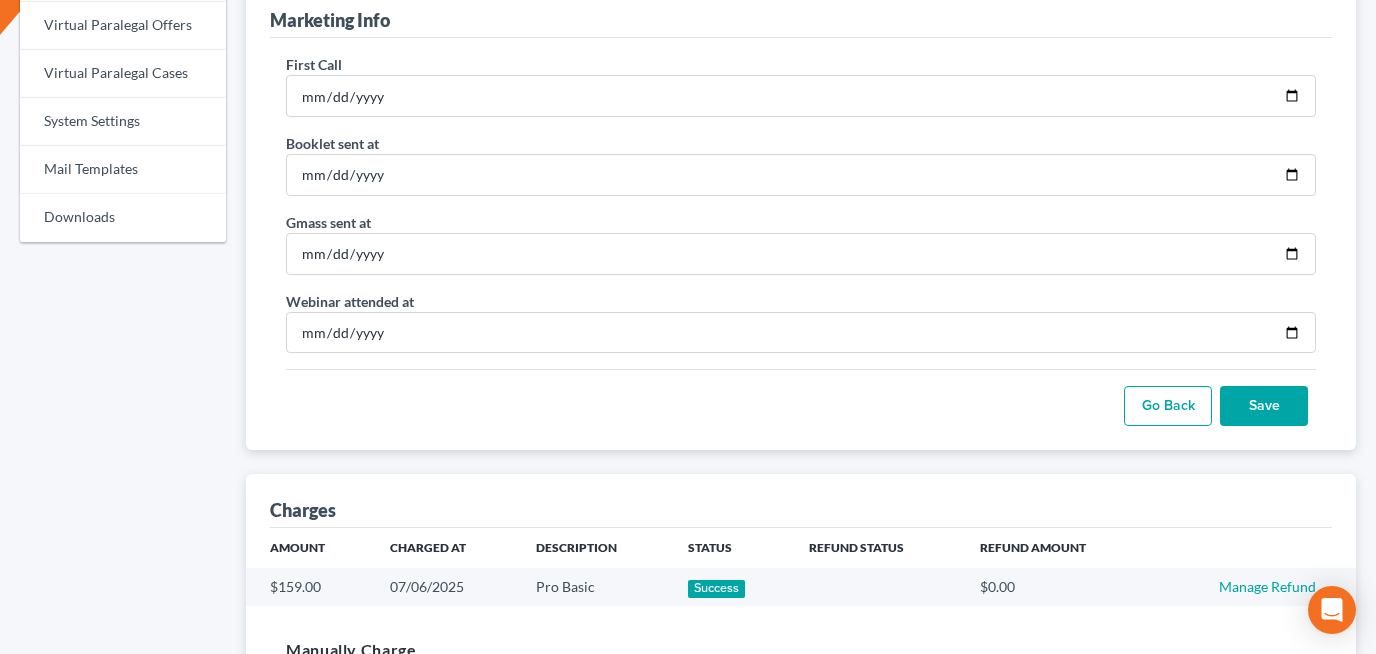 scroll, scrollTop: 1144, scrollLeft: 0, axis: vertical 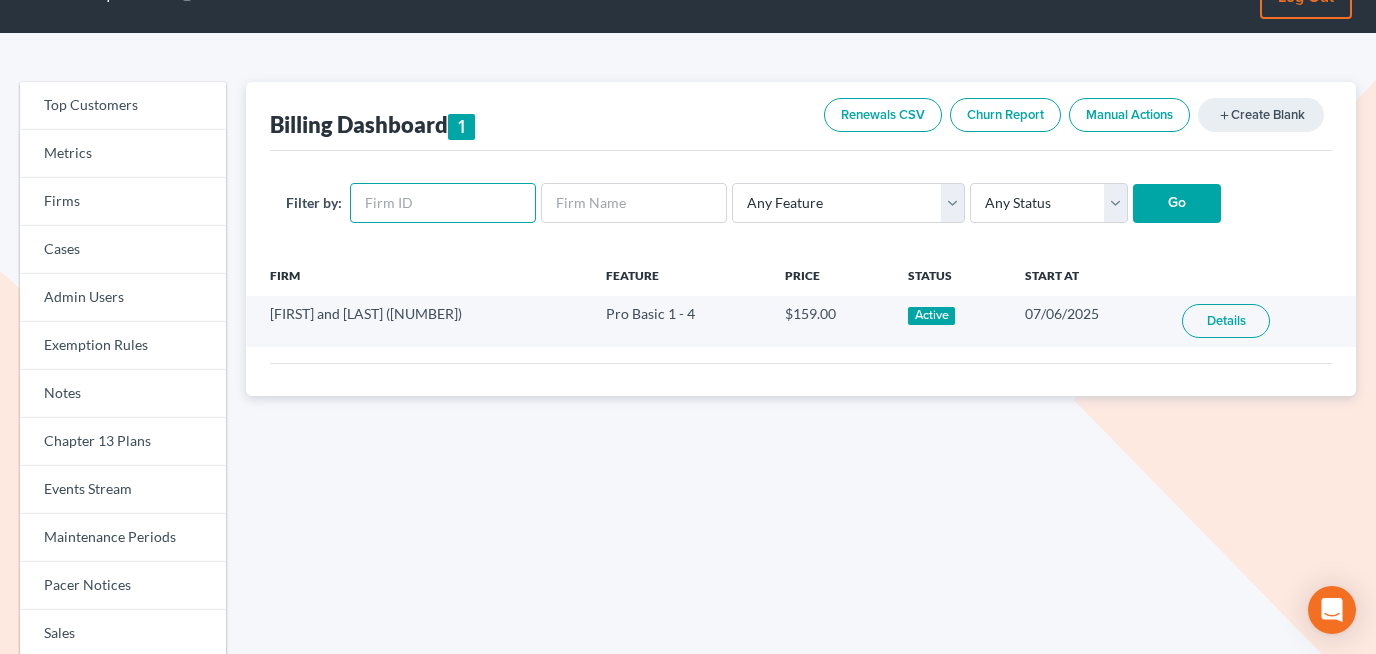 click at bounding box center [443, 203] 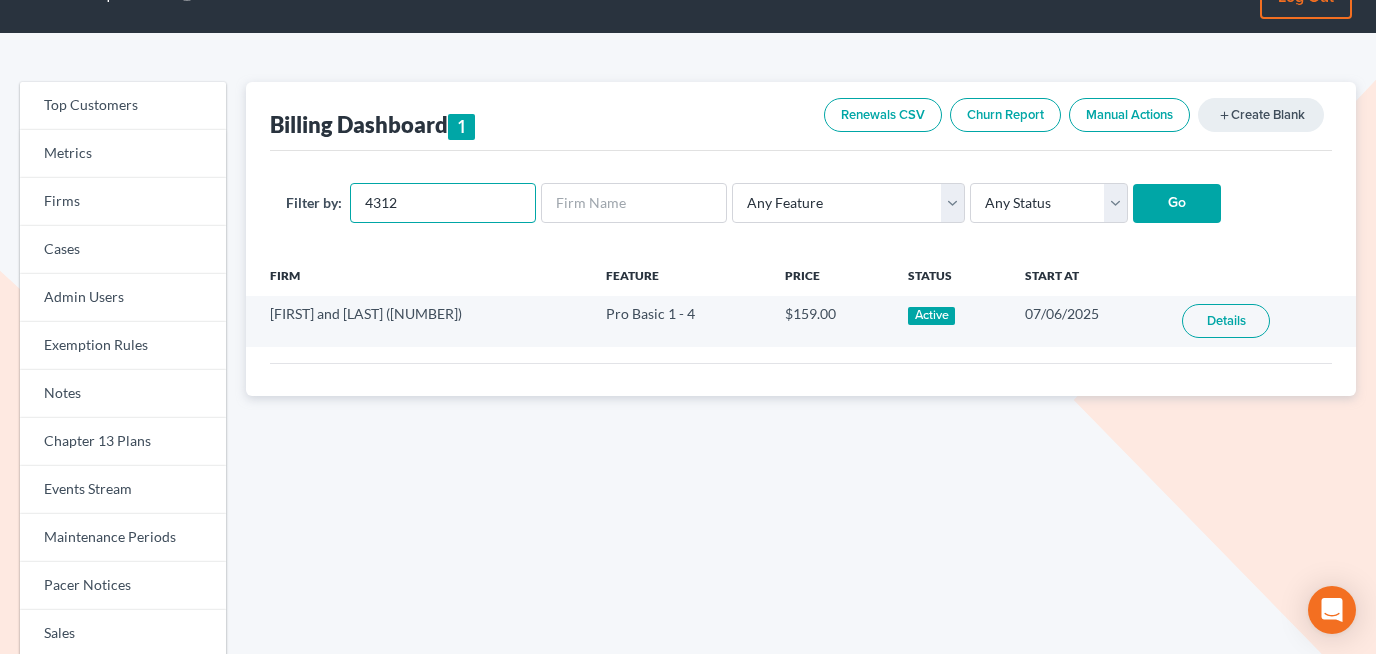 type on "4312" 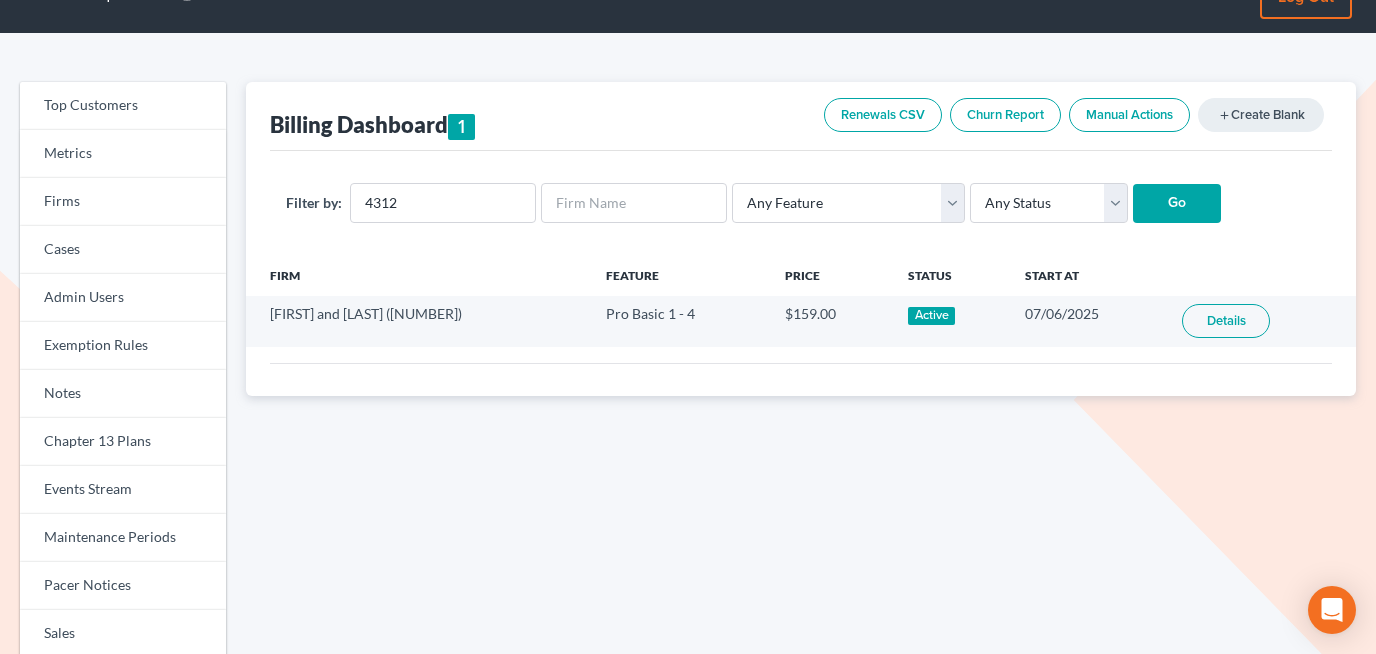 click on "Go" at bounding box center [1177, 204] 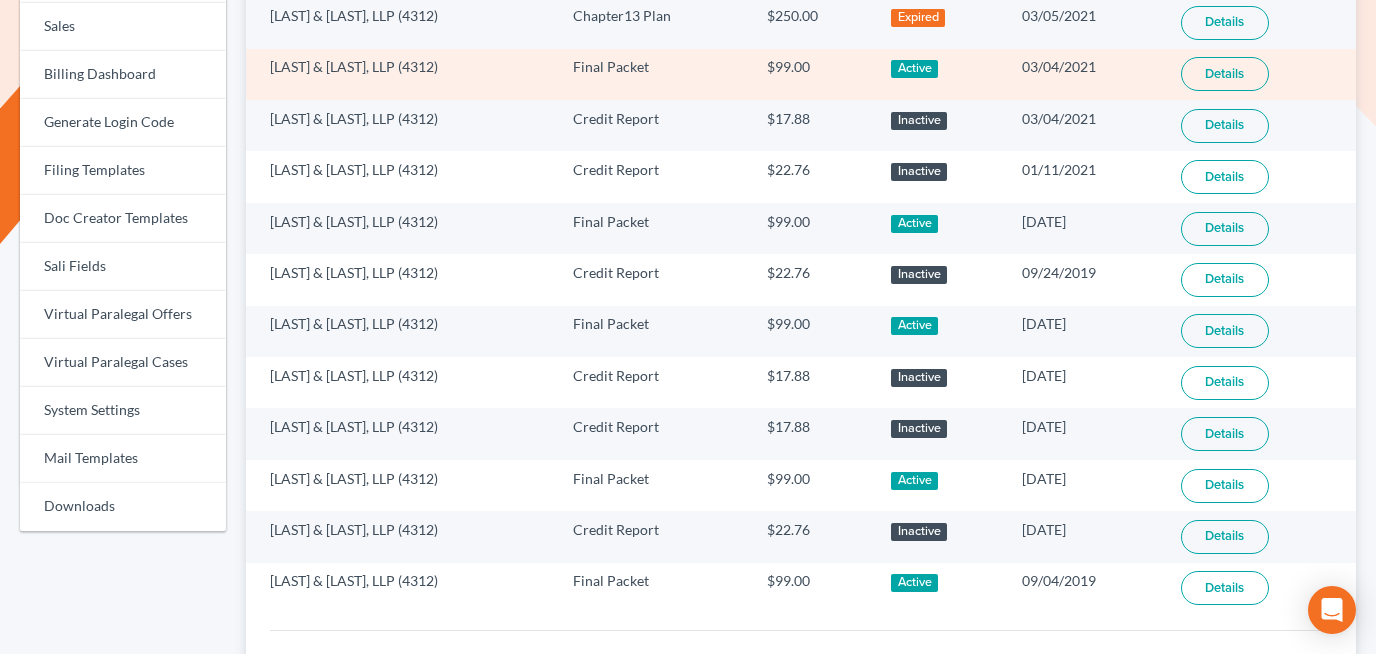 scroll, scrollTop: 748, scrollLeft: 0, axis: vertical 